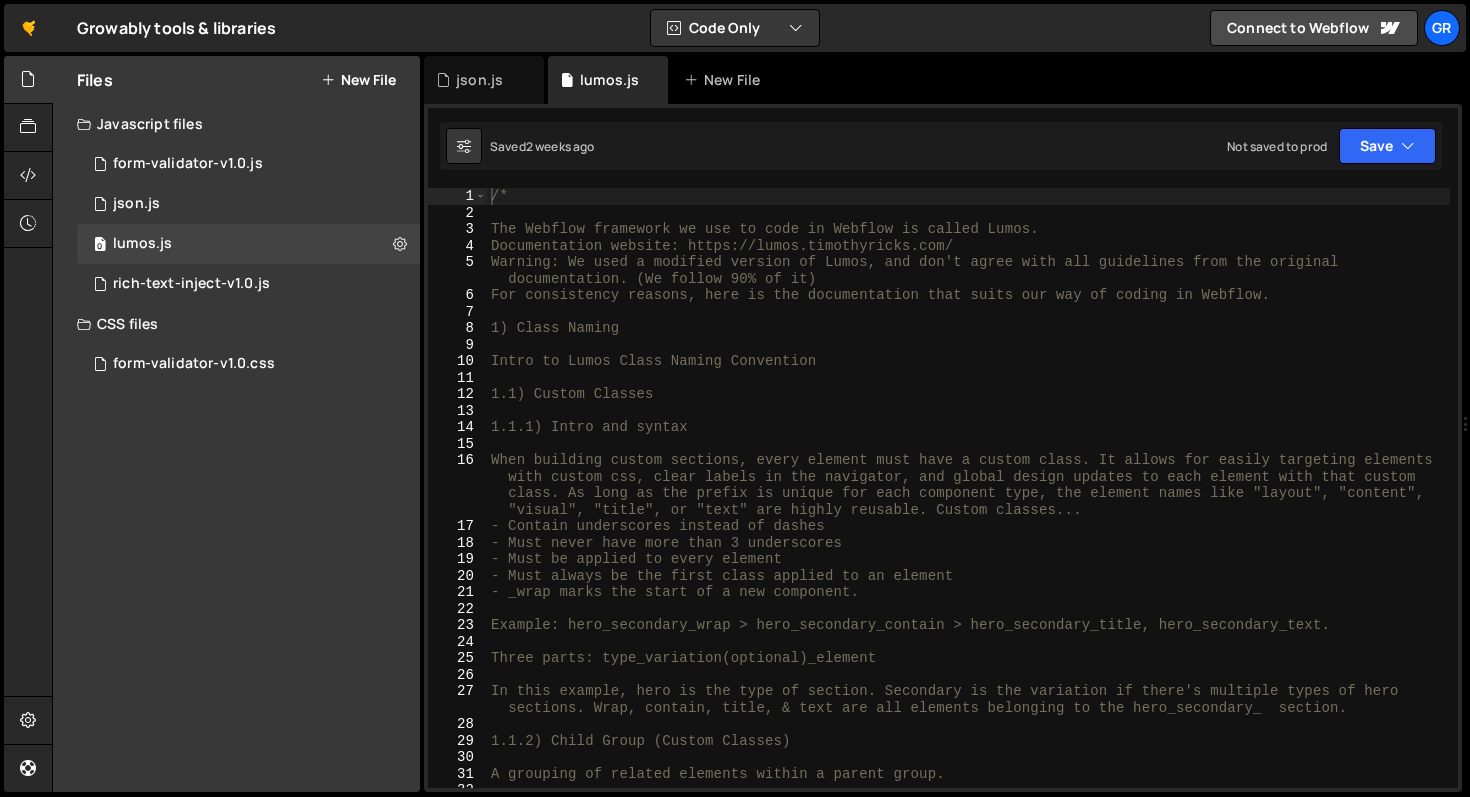scroll, scrollTop: 0, scrollLeft: 0, axis: both 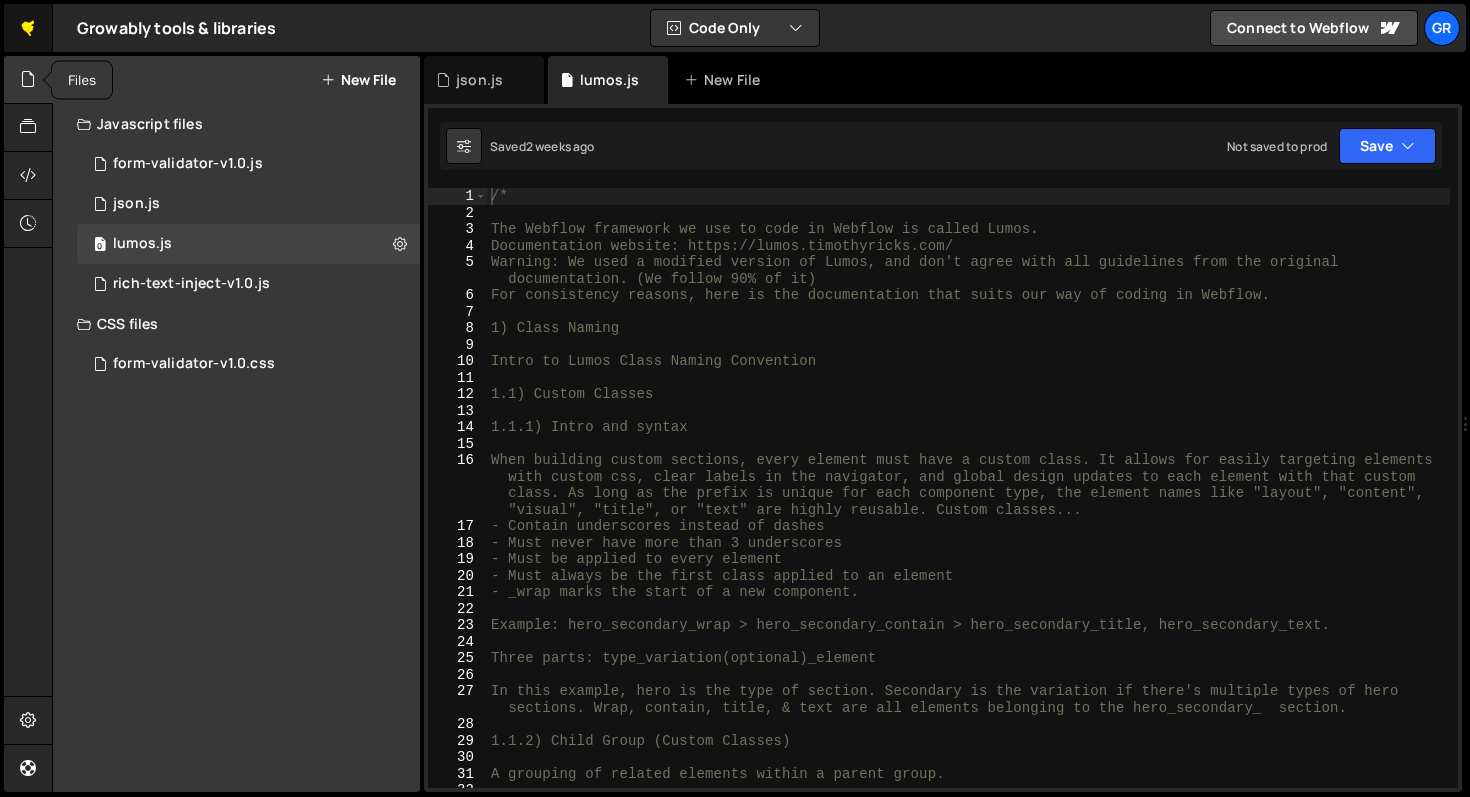 click on "🤙" at bounding box center (28, 28) 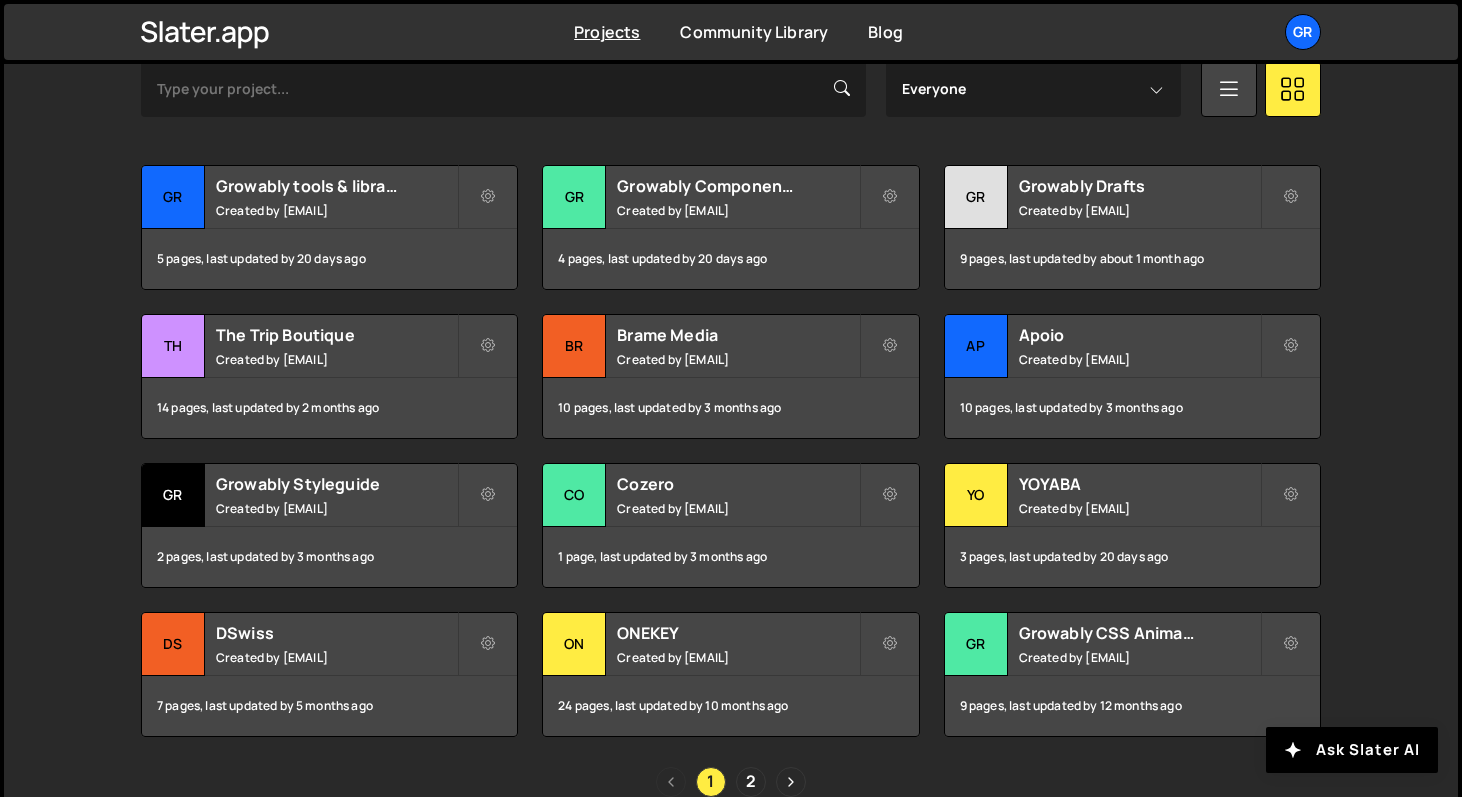 scroll, scrollTop: 642, scrollLeft: 0, axis: vertical 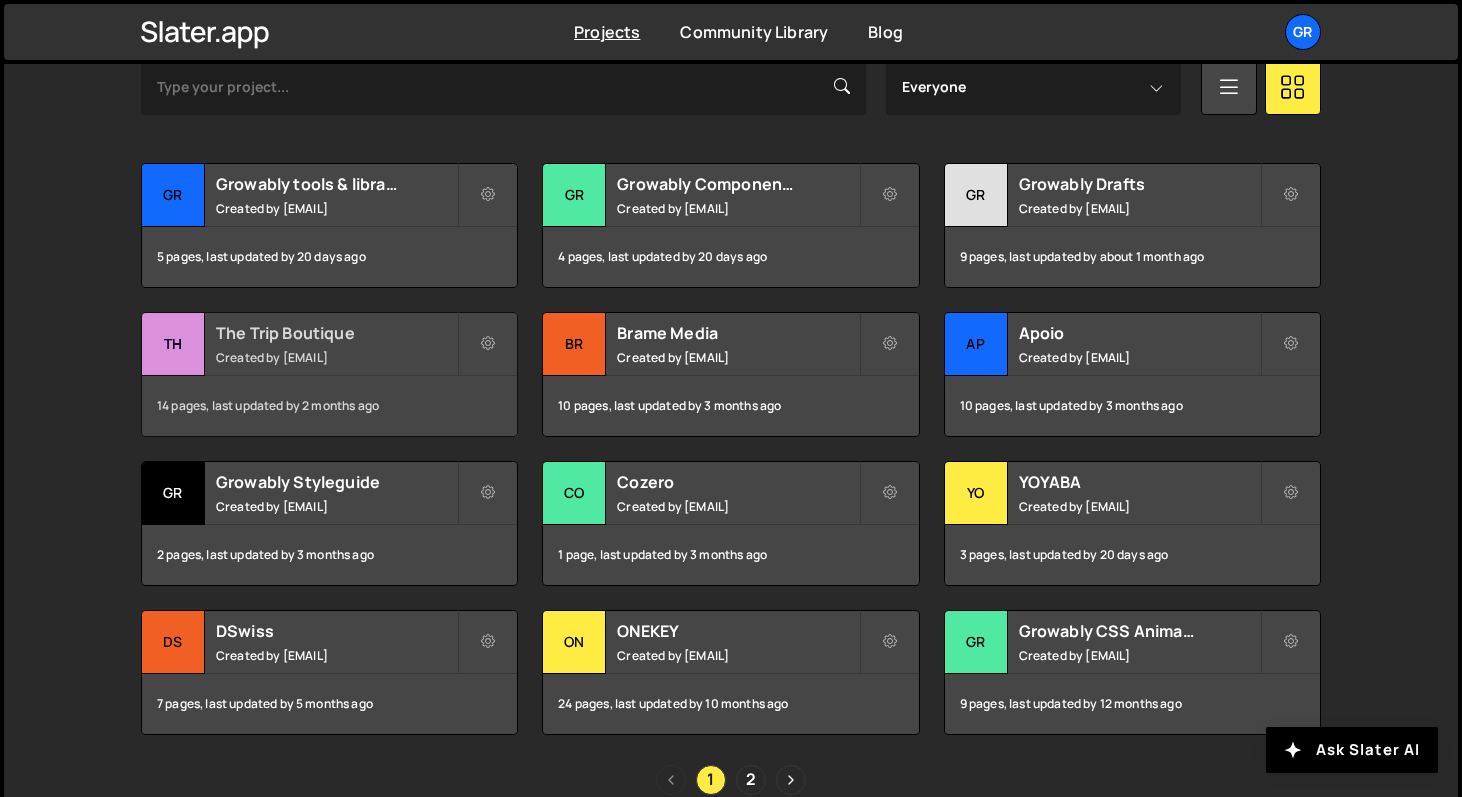 click on "Created by pierre@growably.de" at bounding box center [336, 357] 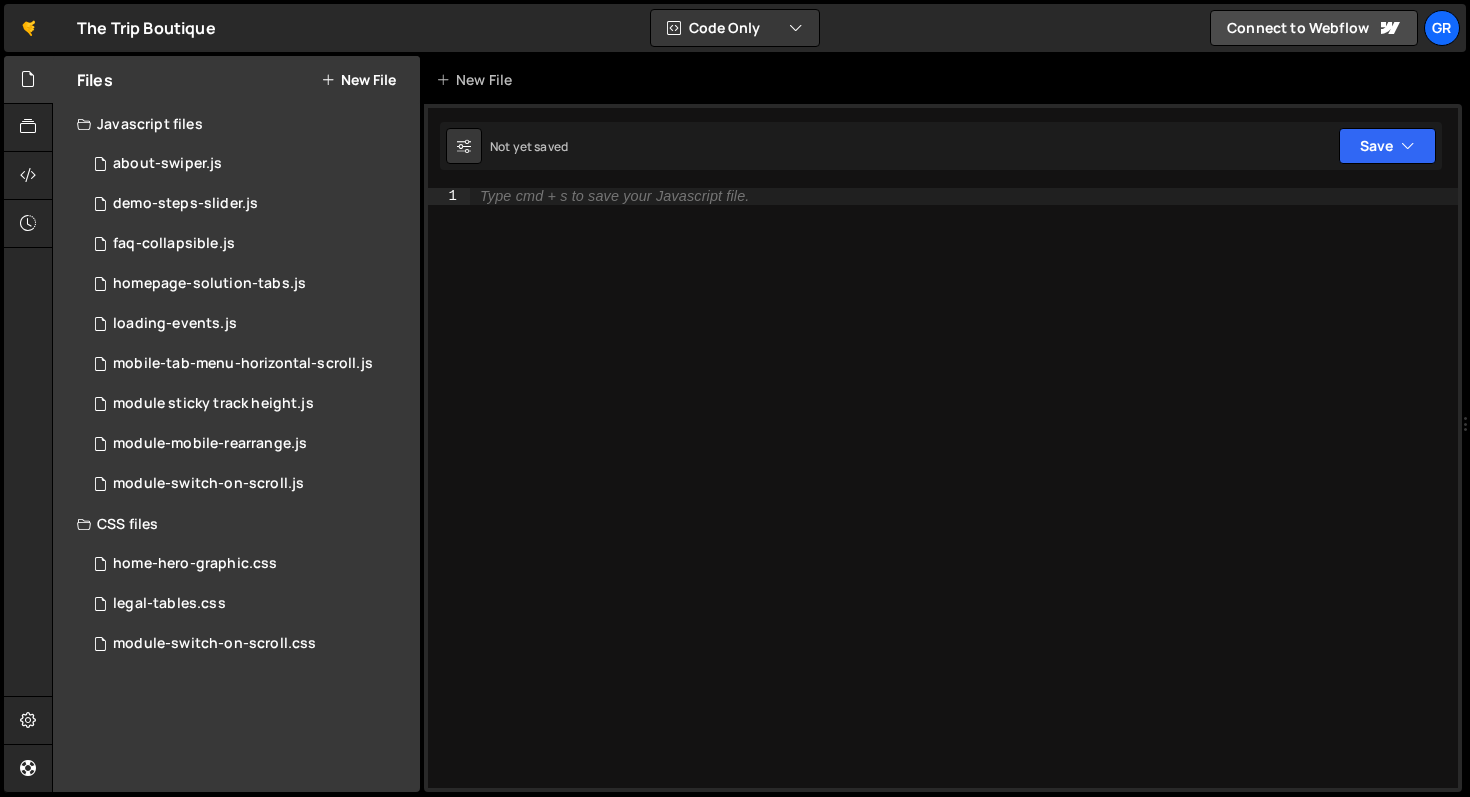 scroll, scrollTop: 0, scrollLeft: 0, axis: both 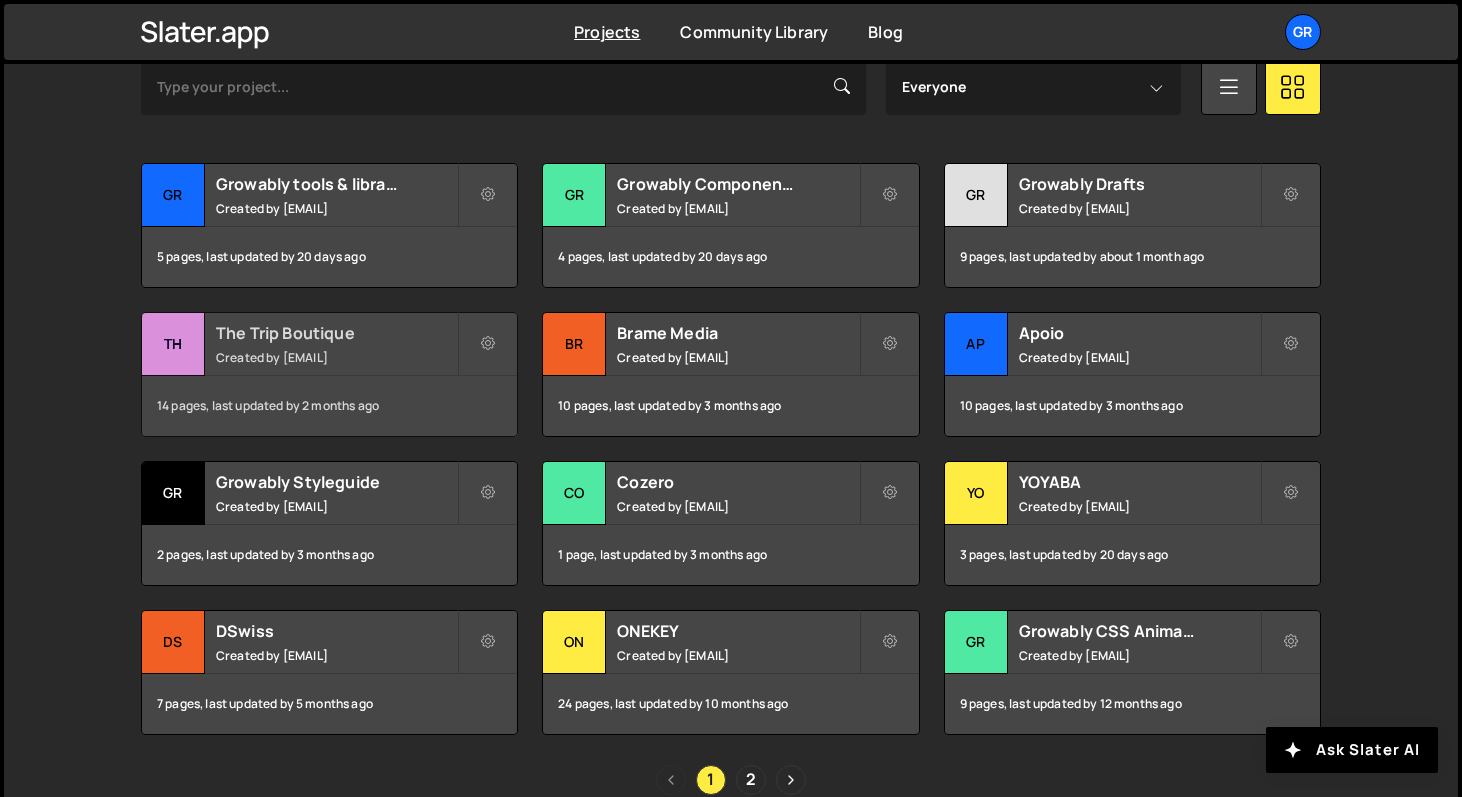 click on "The Trip Boutique" at bounding box center (336, 333) 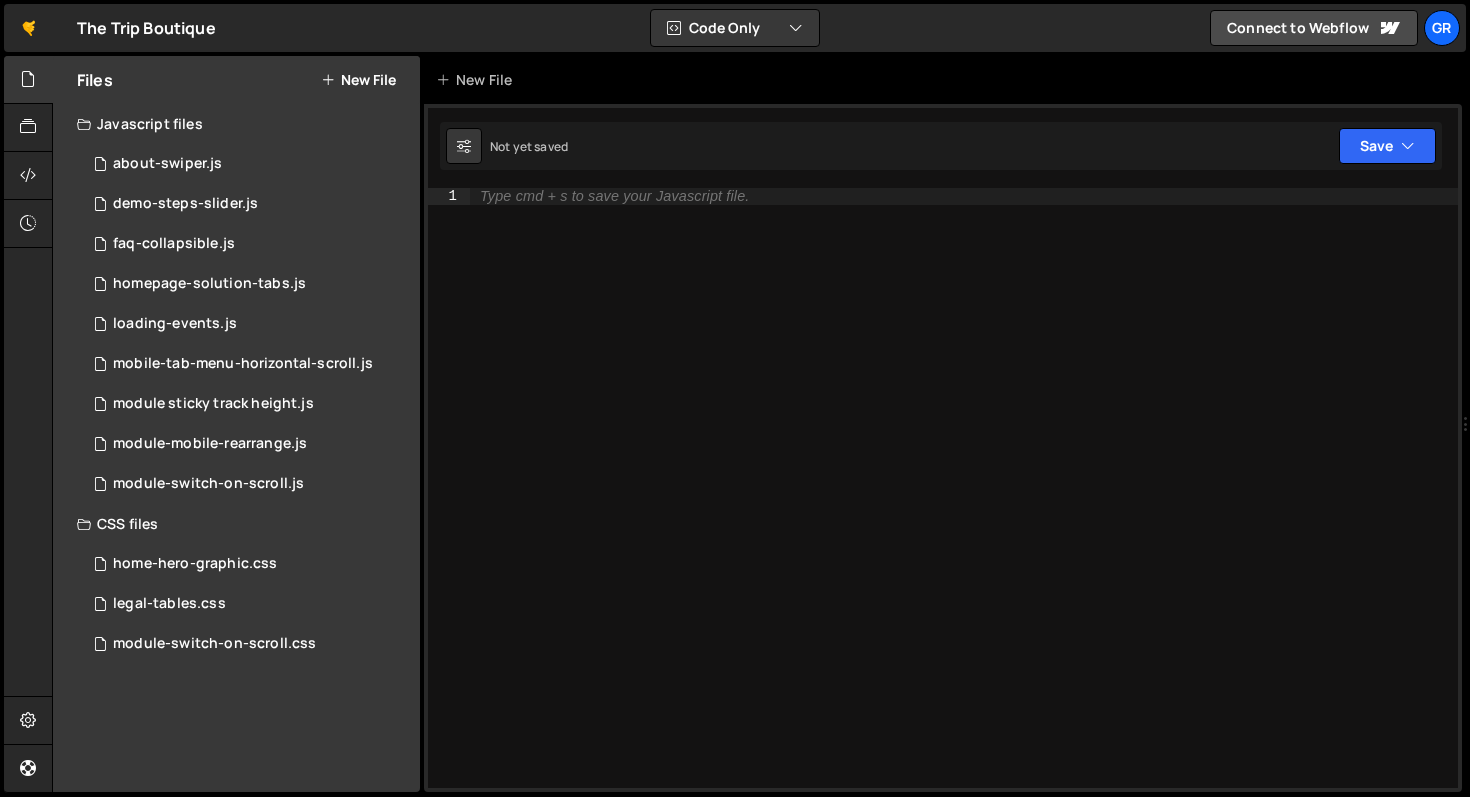 scroll, scrollTop: 0, scrollLeft: 0, axis: both 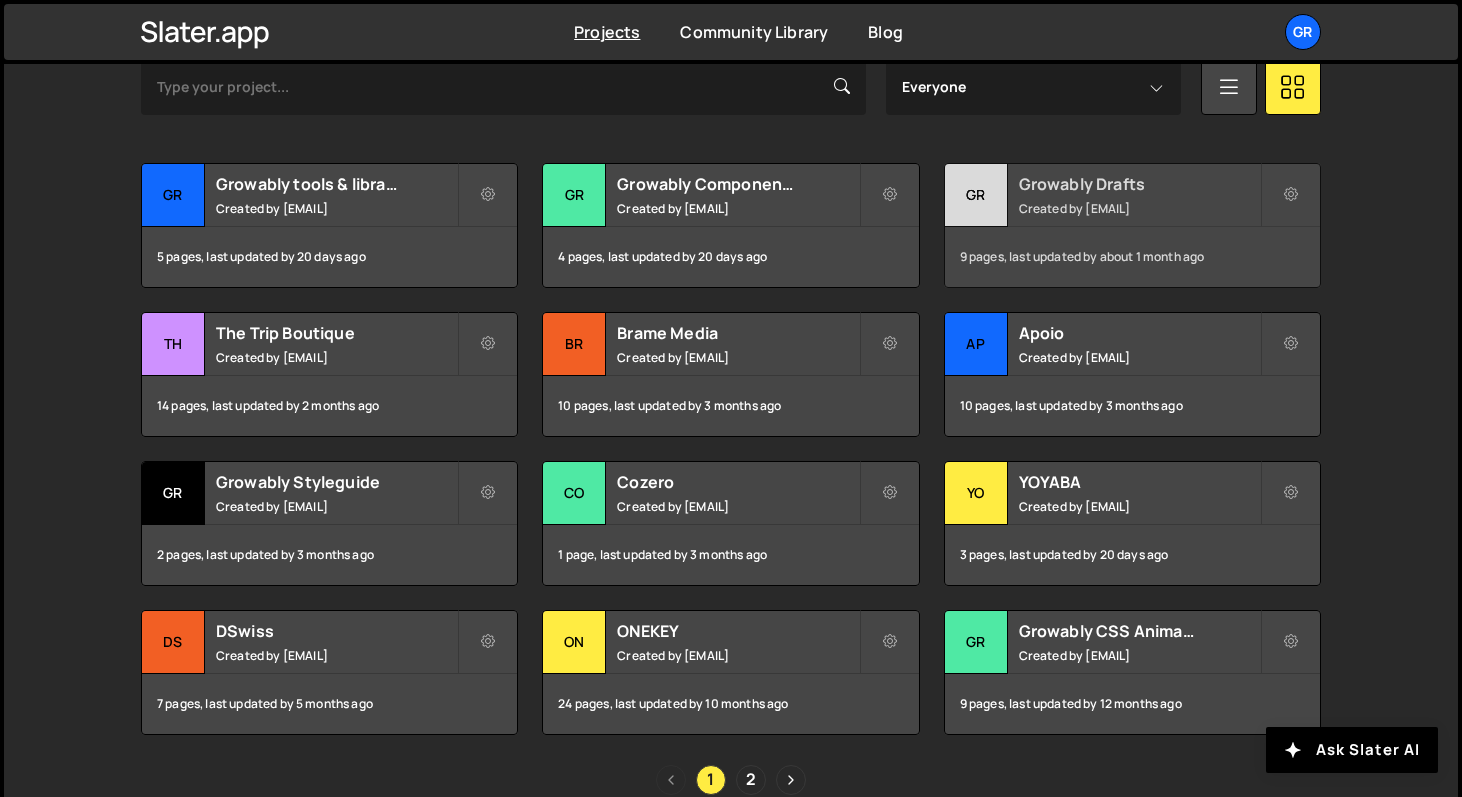 click on "Created by [EMAIL]" at bounding box center [1139, 208] 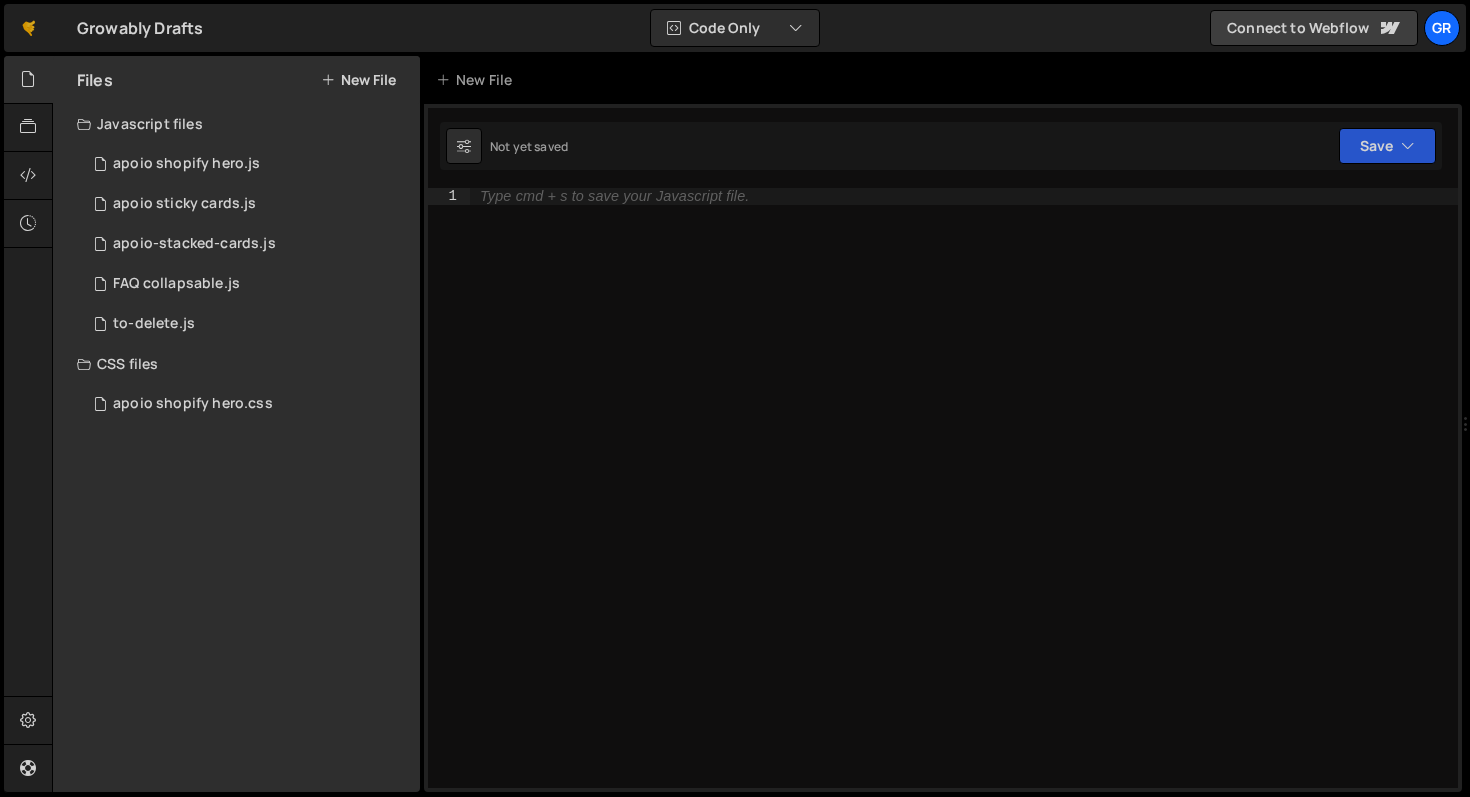 scroll, scrollTop: 0, scrollLeft: 0, axis: both 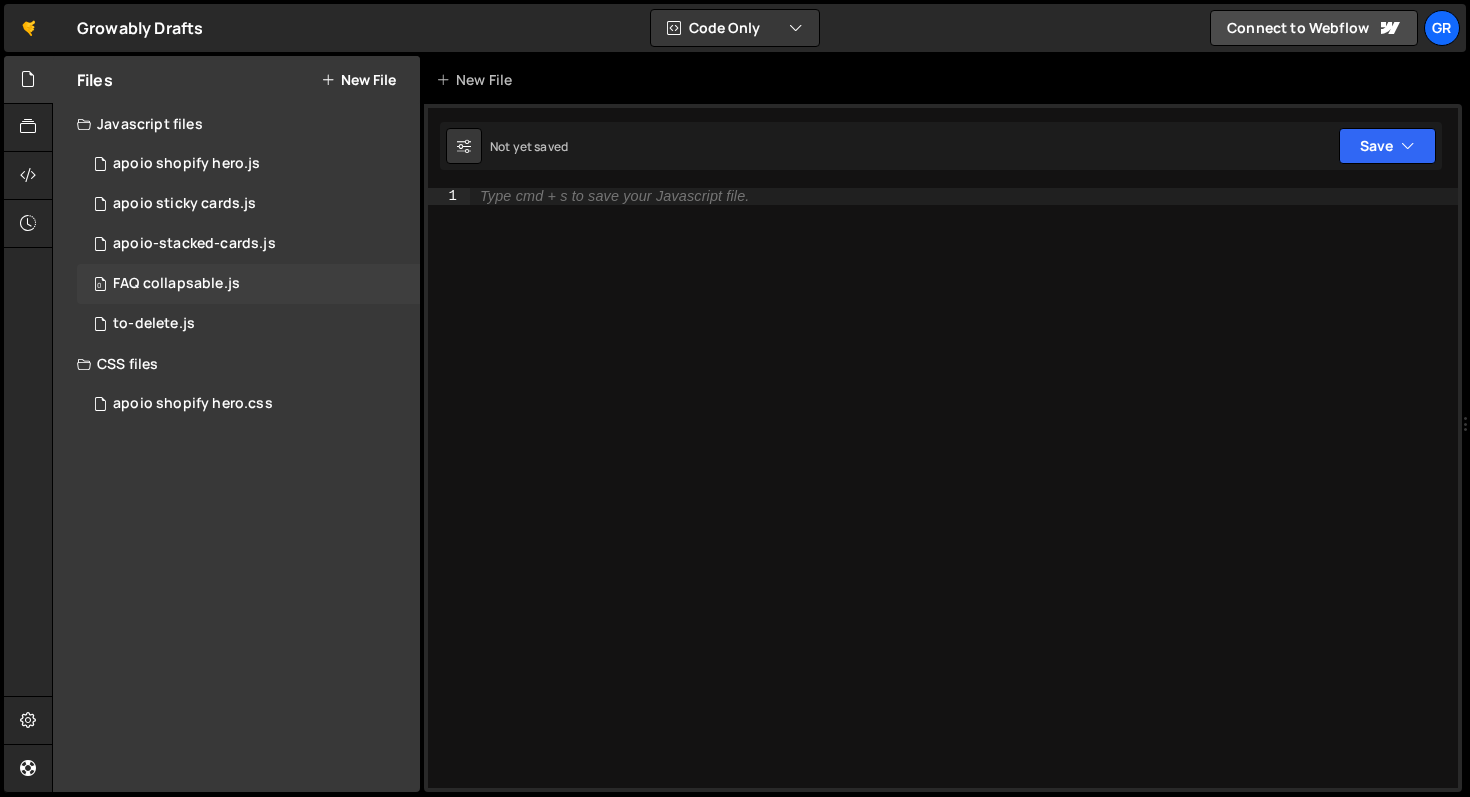 click on "FAQ collapsable.js" at bounding box center (176, 284) 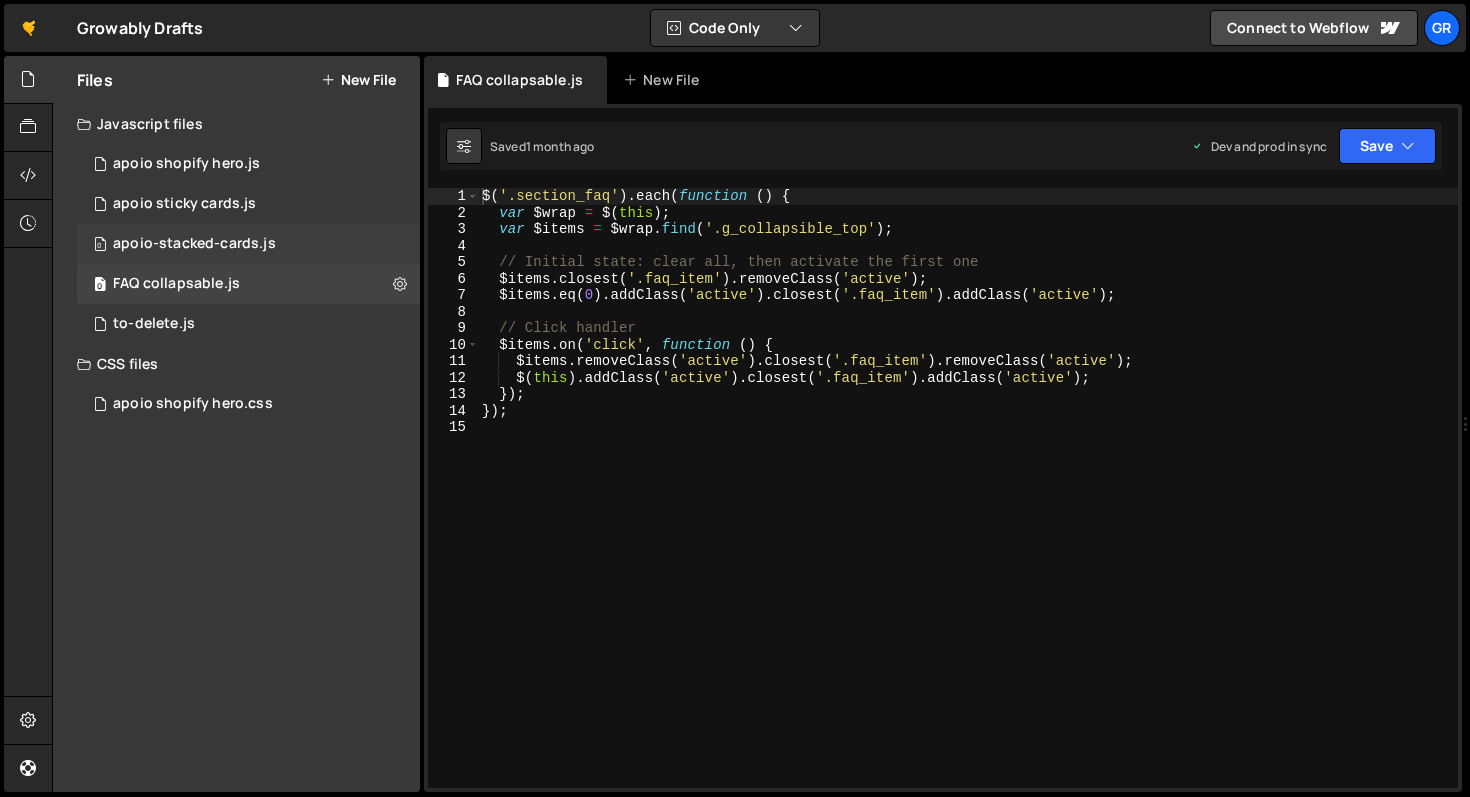 click on "apoio-stacked-cards.js" at bounding box center [194, 244] 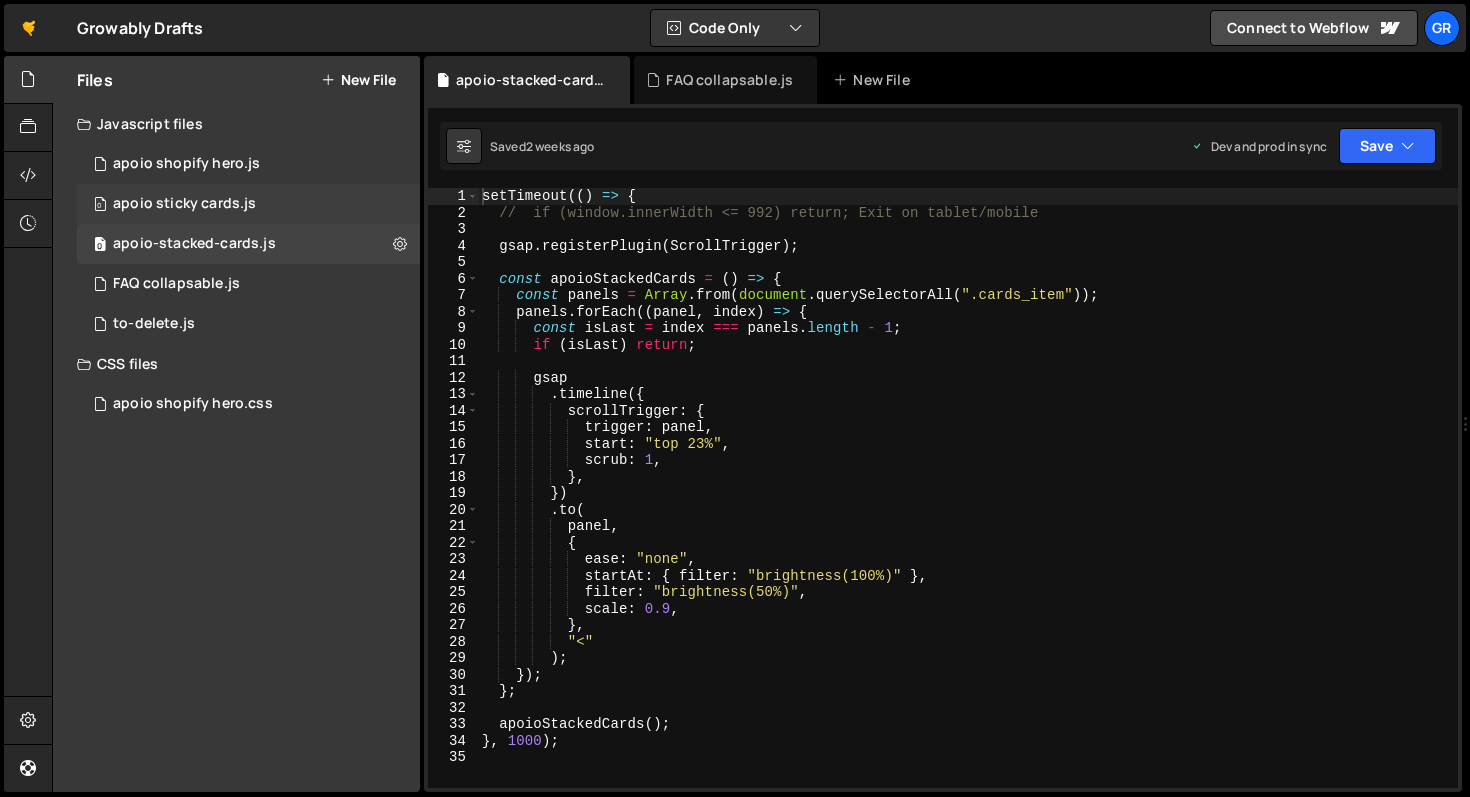 scroll, scrollTop: 288, scrollLeft: 0, axis: vertical 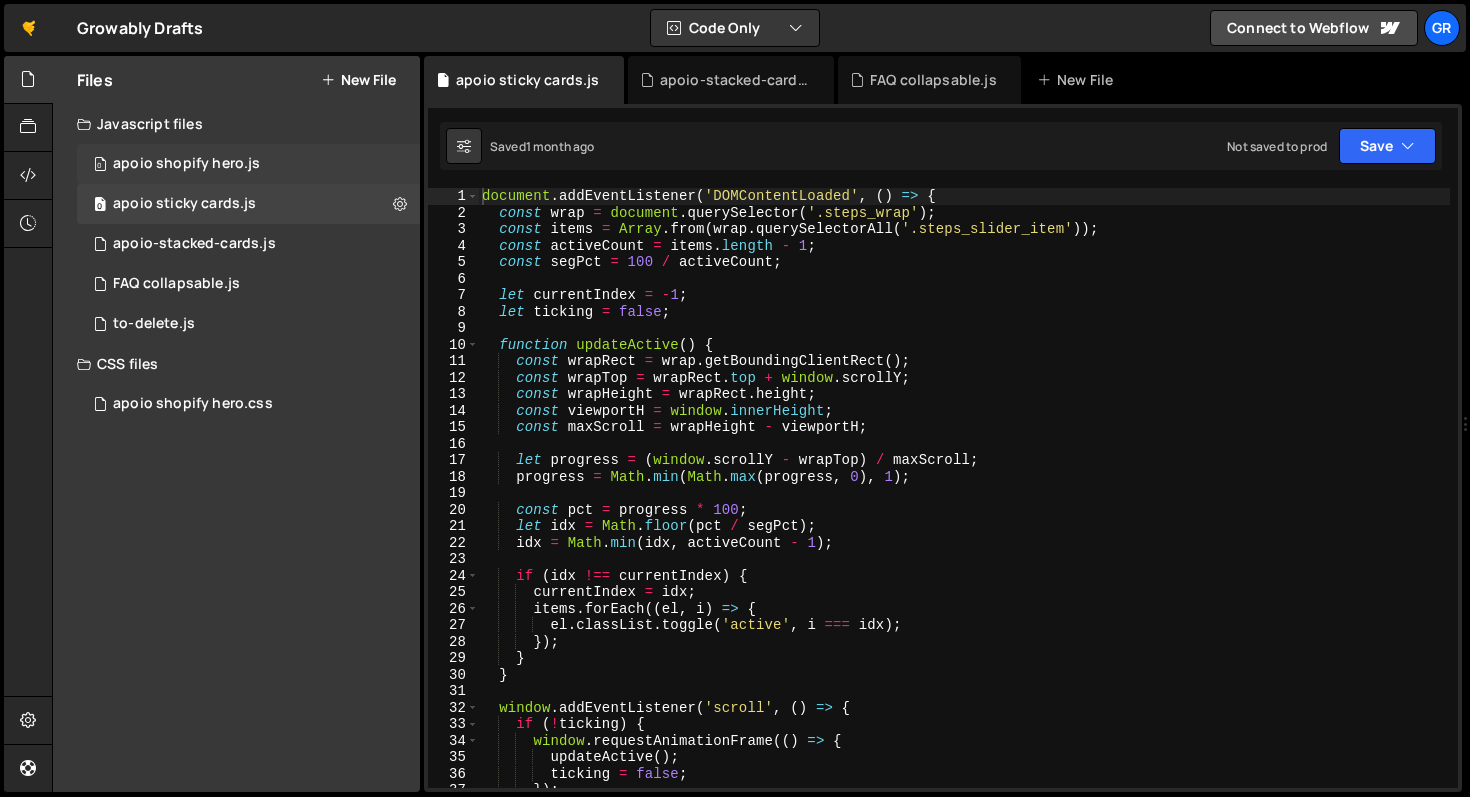 click on "apoio shopify hero.js" at bounding box center (186, 164) 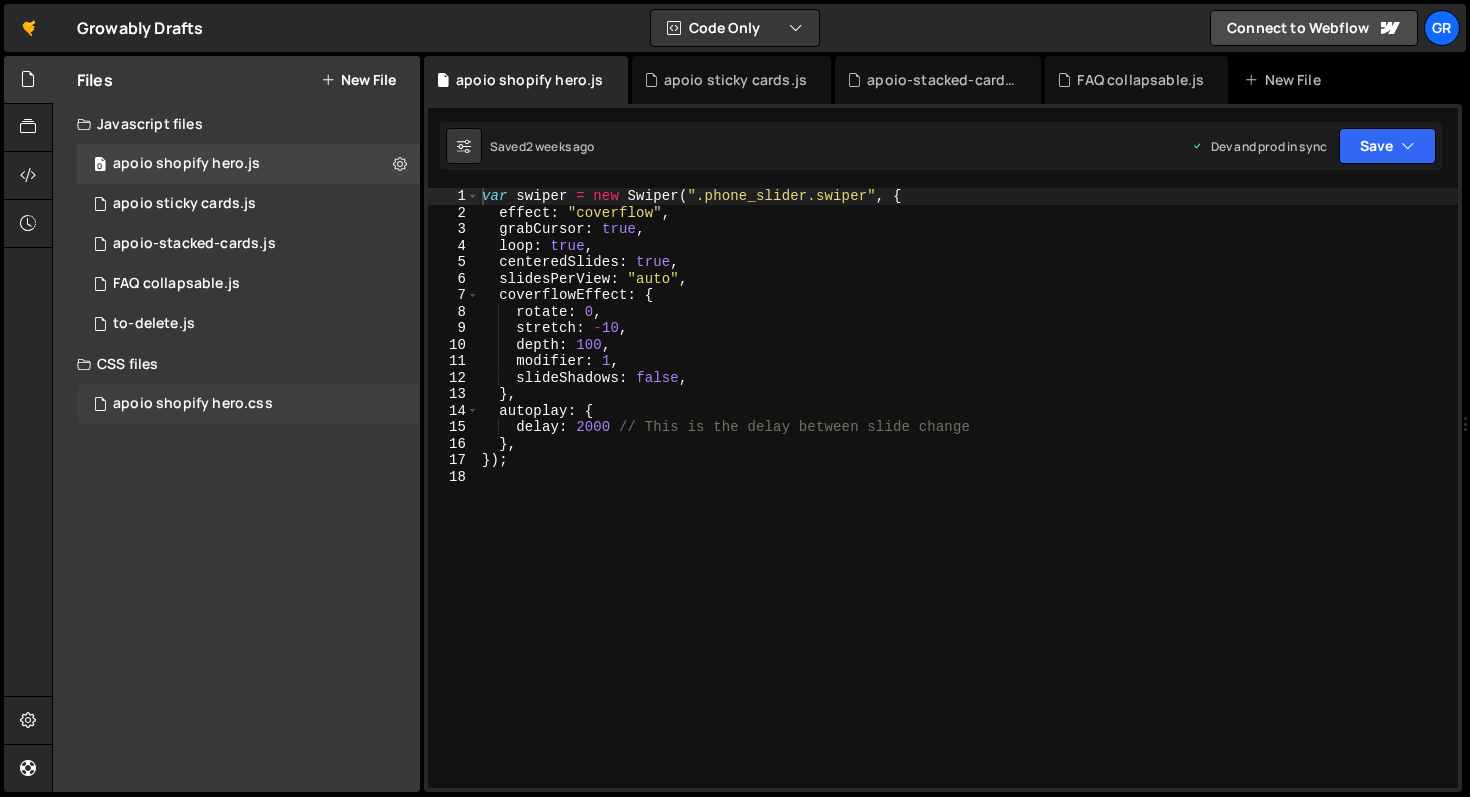 click on "apoio shopify hero.css" at bounding box center (193, 404) 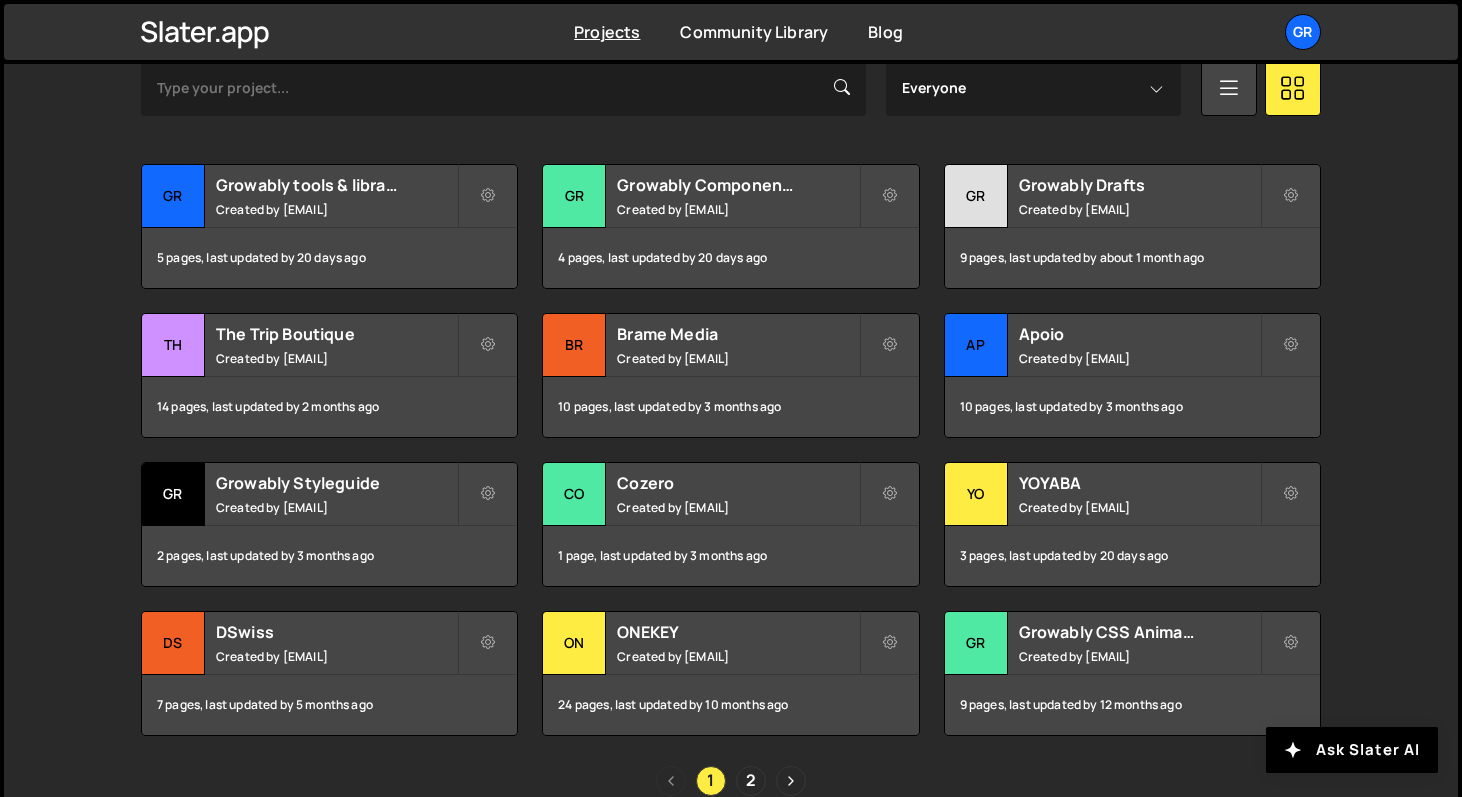 scroll, scrollTop: 642, scrollLeft: 0, axis: vertical 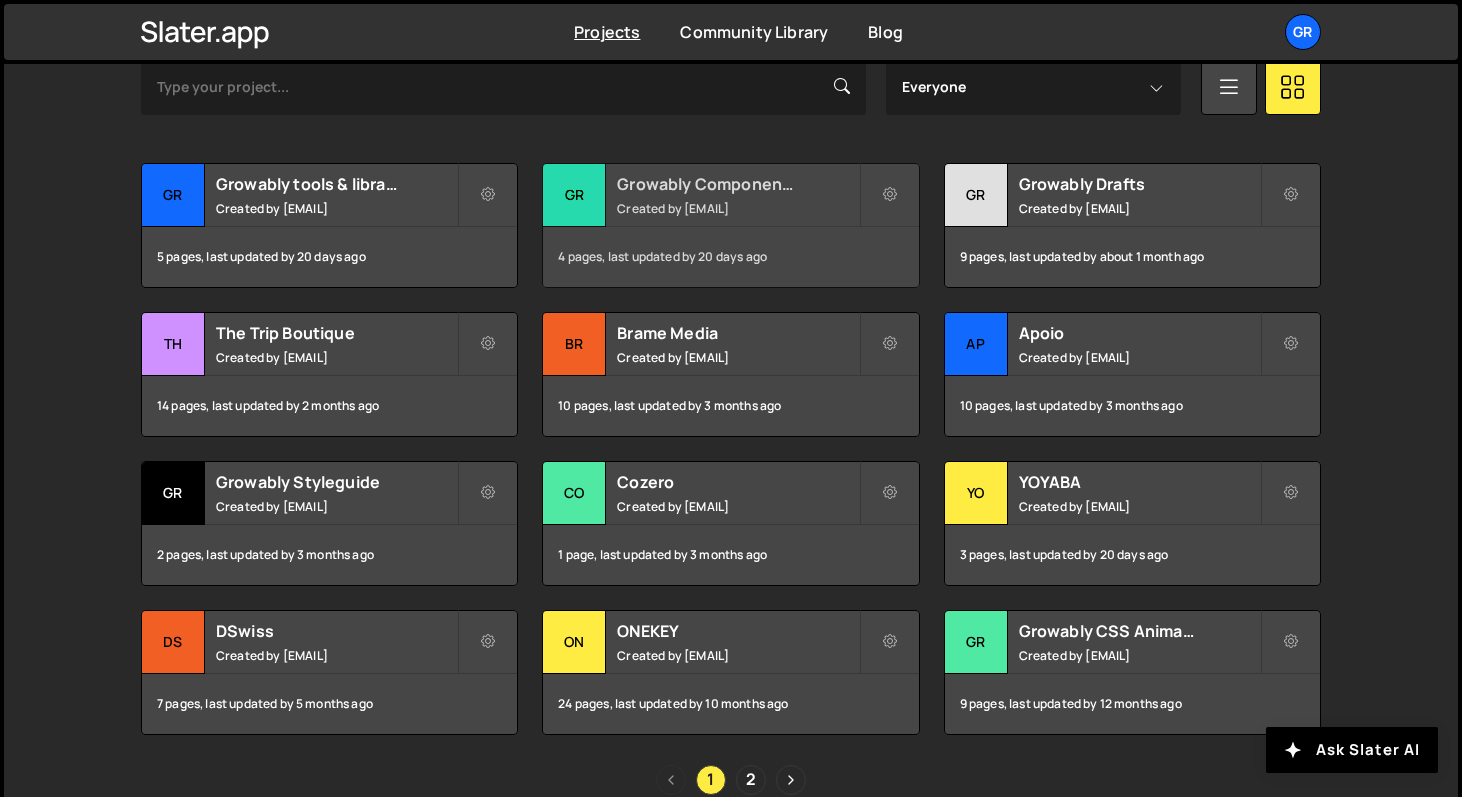 click on "Growably Component Library
Created by pierre@growably.de" at bounding box center (730, 195) 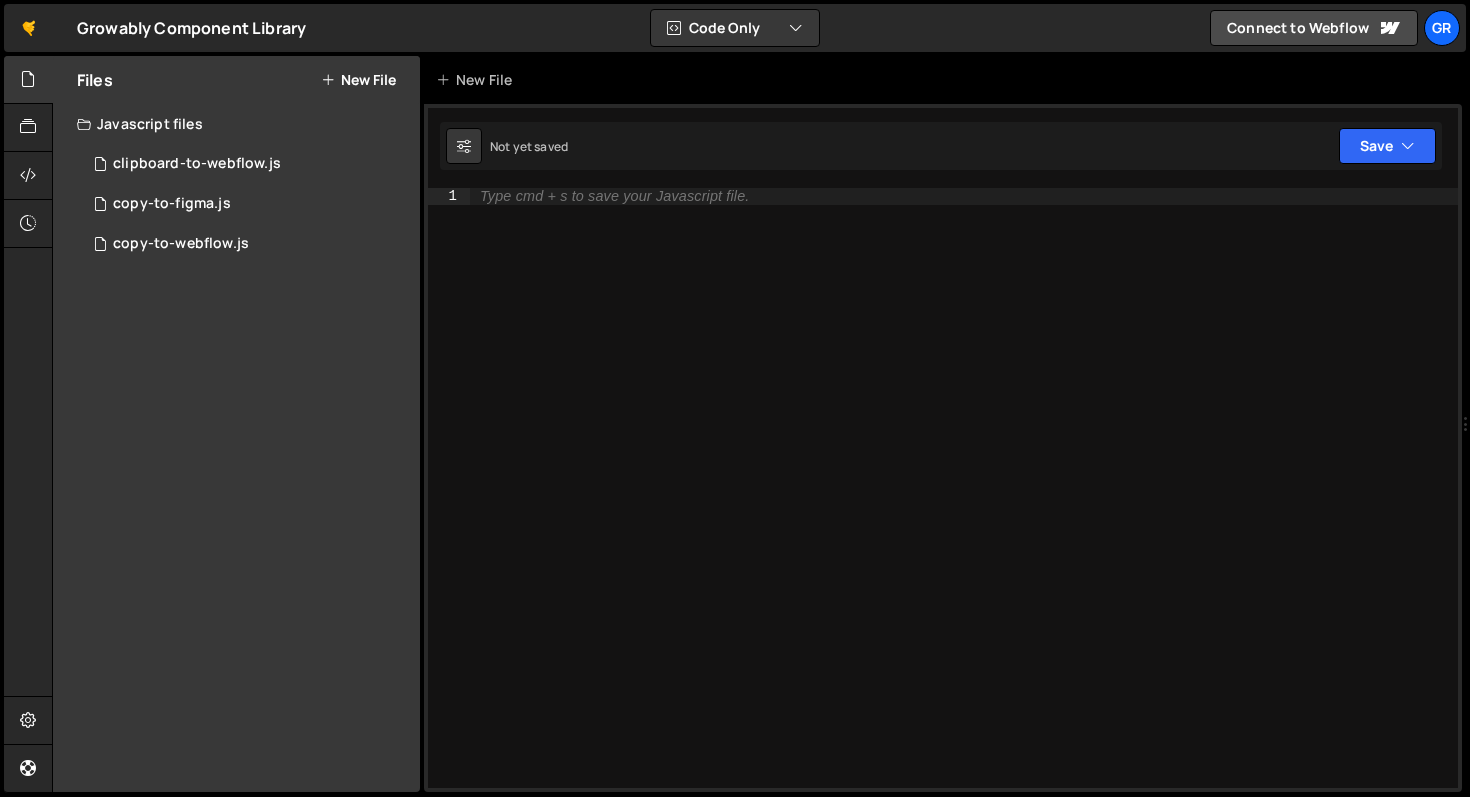scroll, scrollTop: 0, scrollLeft: 0, axis: both 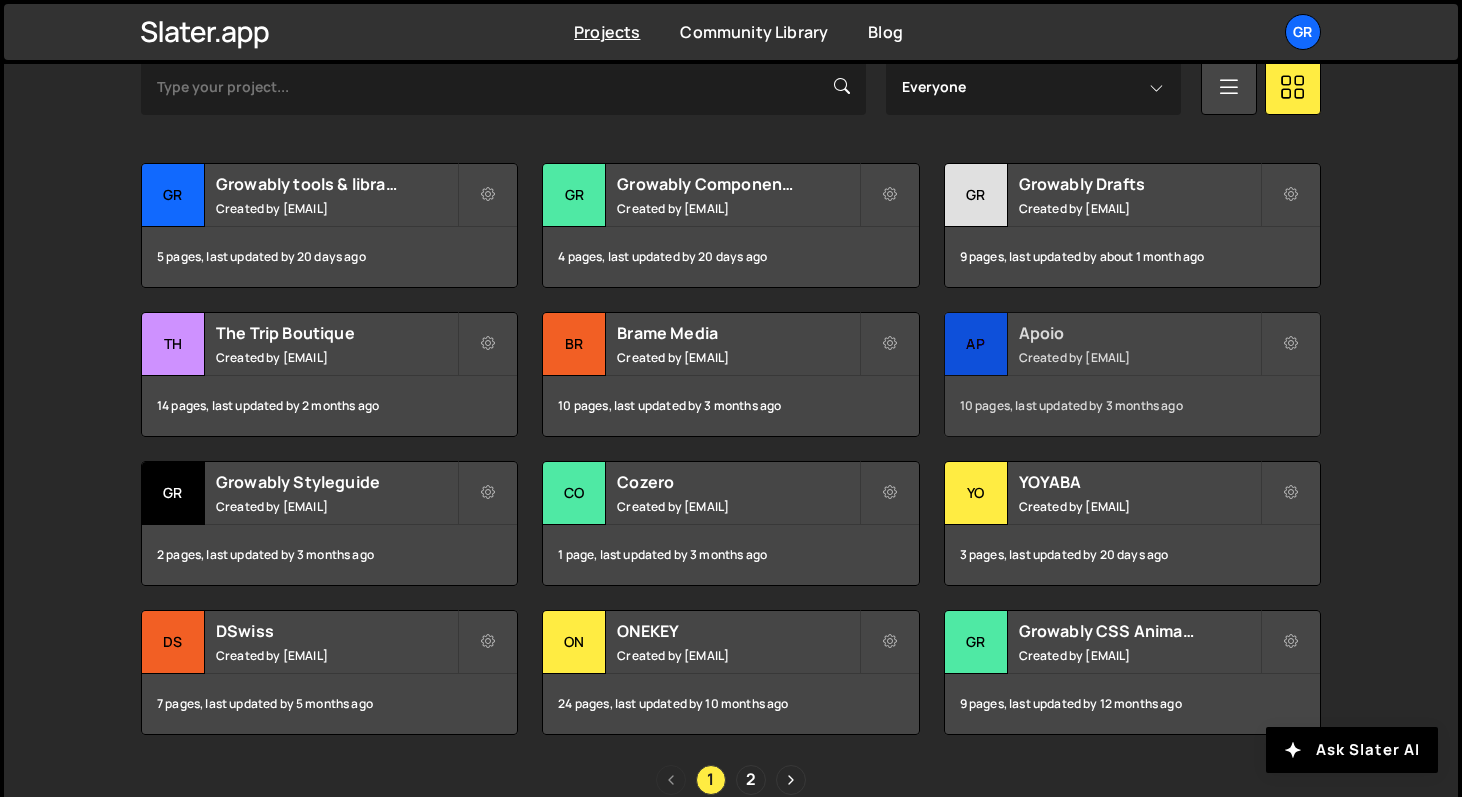 click on "Created by pierre@growably.de" at bounding box center (1139, 357) 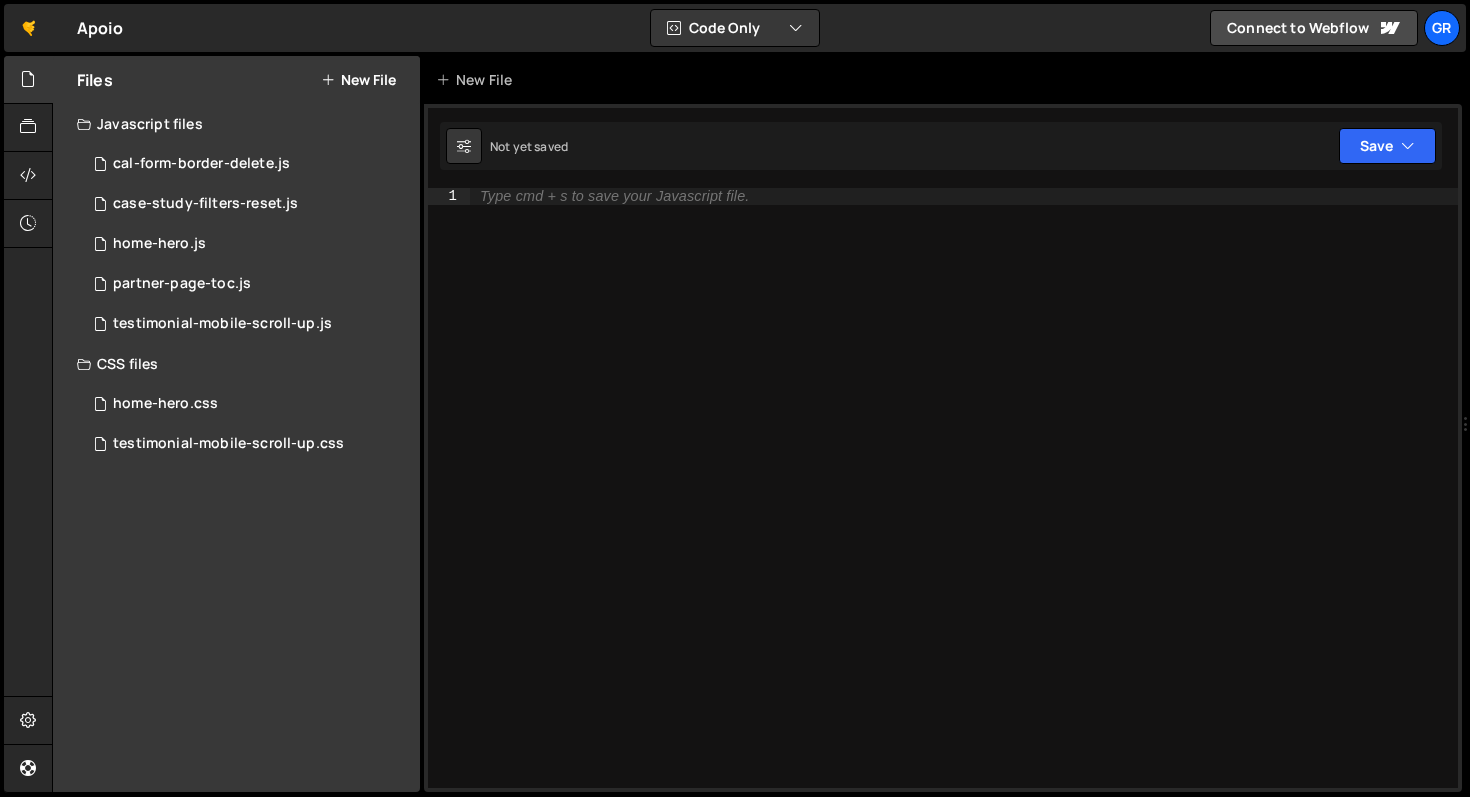 scroll, scrollTop: 0, scrollLeft: 0, axis: both 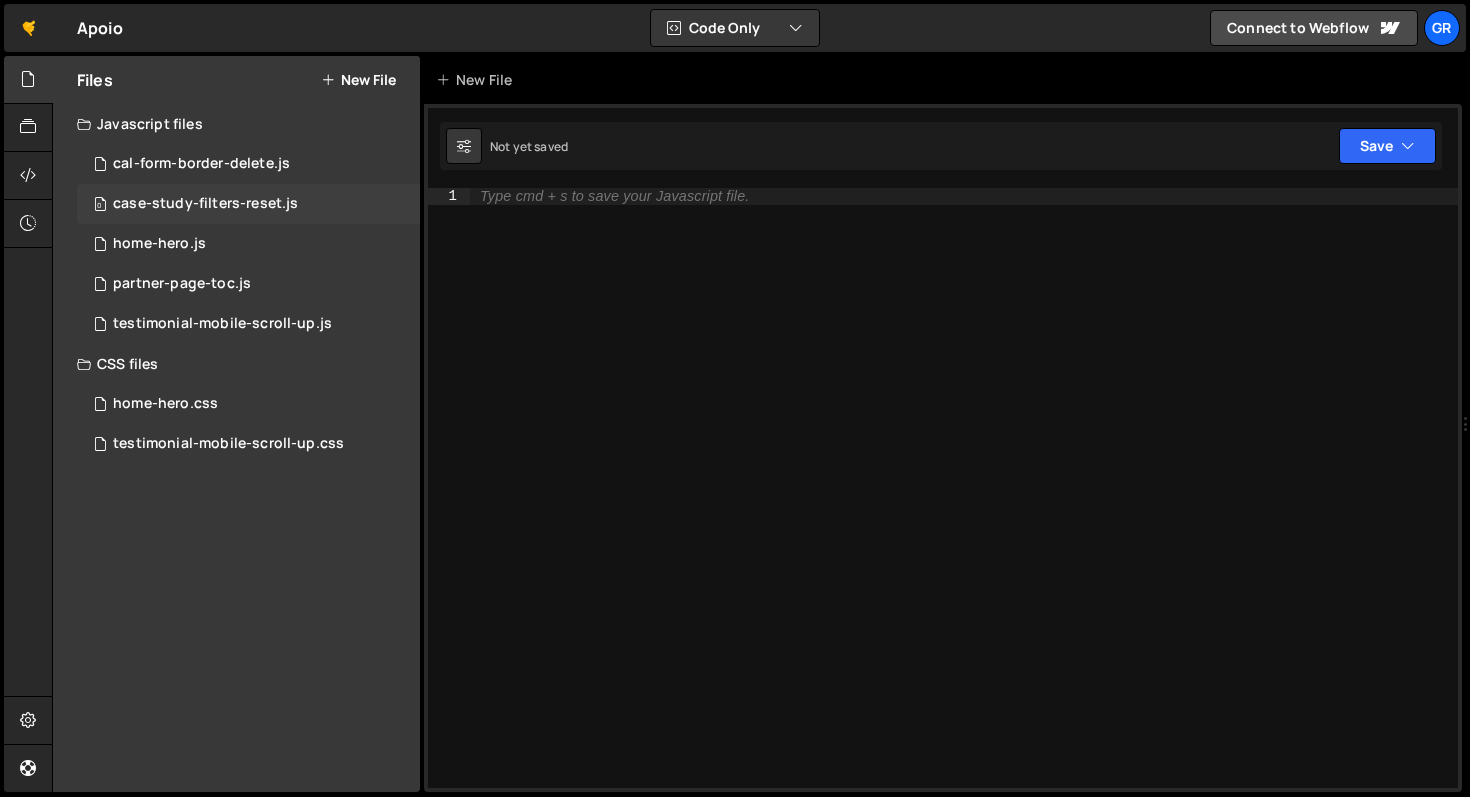 click on "case-study-filters-reset.js" at bounding box center (205, 204) 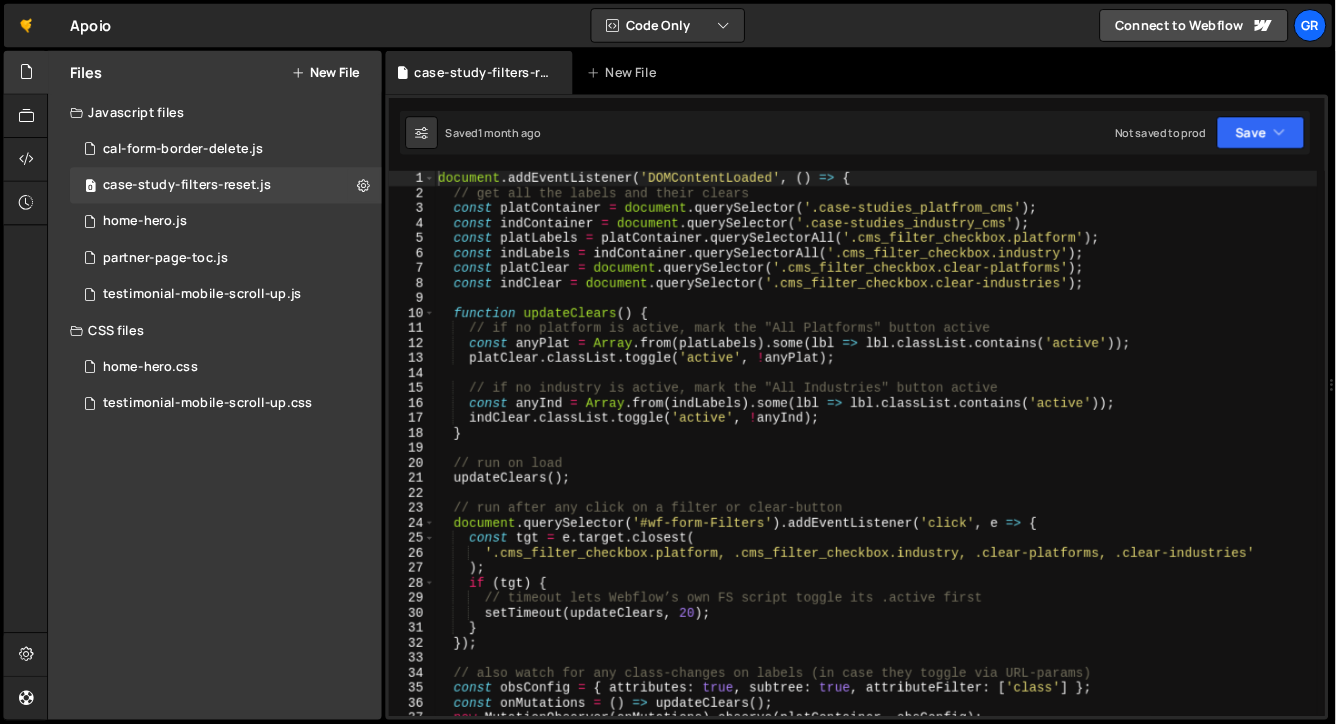 scroll, scrollTop: 0, scrollLeft: 0, axis: both 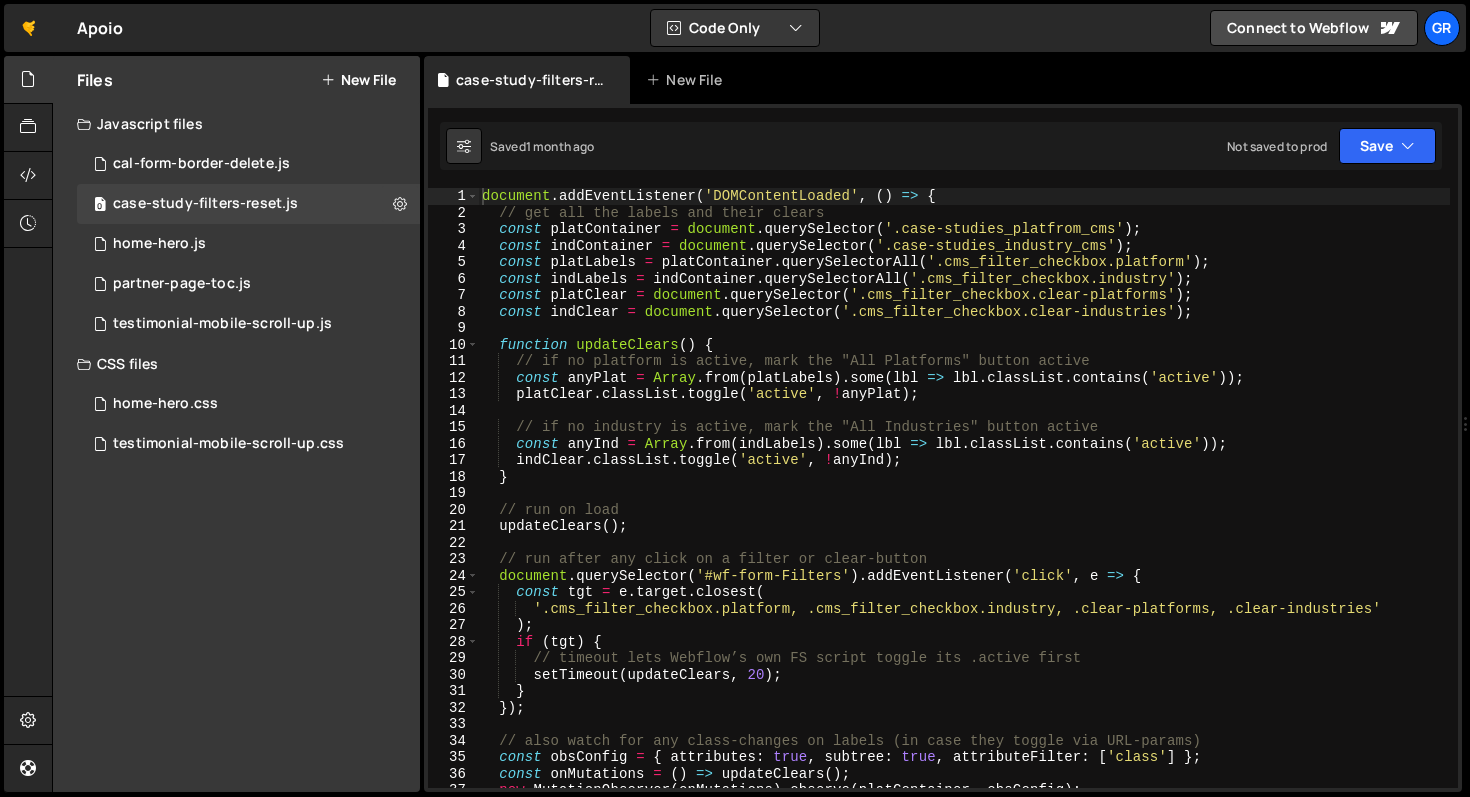 drag, startPoint x: 924, startPoint y: 194, endPoint x: 938, endPoint y: 194, distance: 14 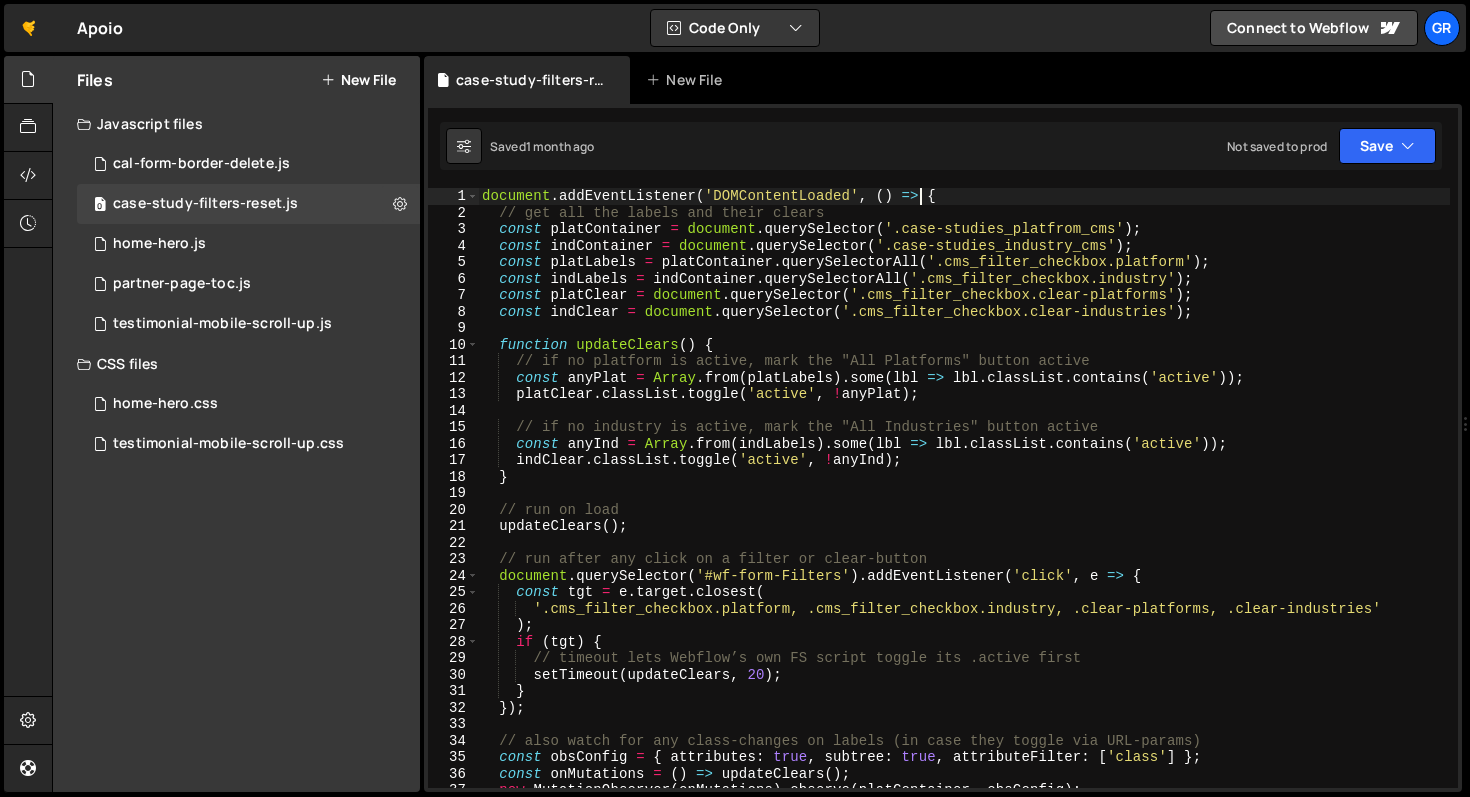 click on "document . addEventListener ( 'DOMContentLoaded' ,   ( )   =>   {    // get all the labels and their clears    const   platContainer   =   document . querySelector ( '.case-studies_platfrom_cms' ) ;    const   indContainer   =   document . querySelector ( '.case-studies_industry_cms' ) ;    const   platLabels   =   platContainer . querySelectorAll ( '.cms_filter_checkbox.platform' ) ;    const   indLabels   =   indContainer . querySelectorAll ( '.cms_filter_checkbox.industry' ) ;    const   platClear   =   document . querySelector ( '.cms_filter_checkbox.clear-platforms' ) ;    const   indClear   =   document . querySelector ( '.cms_filter_checkbox.clear-industries' ) ;    function   updateClears ( )   {       // if no platform is active, mark the "All Platforms" button active       const   anyPlat   =   Array . from ( platLabels ) . some ( lbl   =>   lbl . classList . contains ( 'active' )) ;       platClear . classList . toggle ( 'active' ,   ! anyPlat ) ;             const   anyInd   =   Array . from ( ) ." at bounding box center (964, 504) 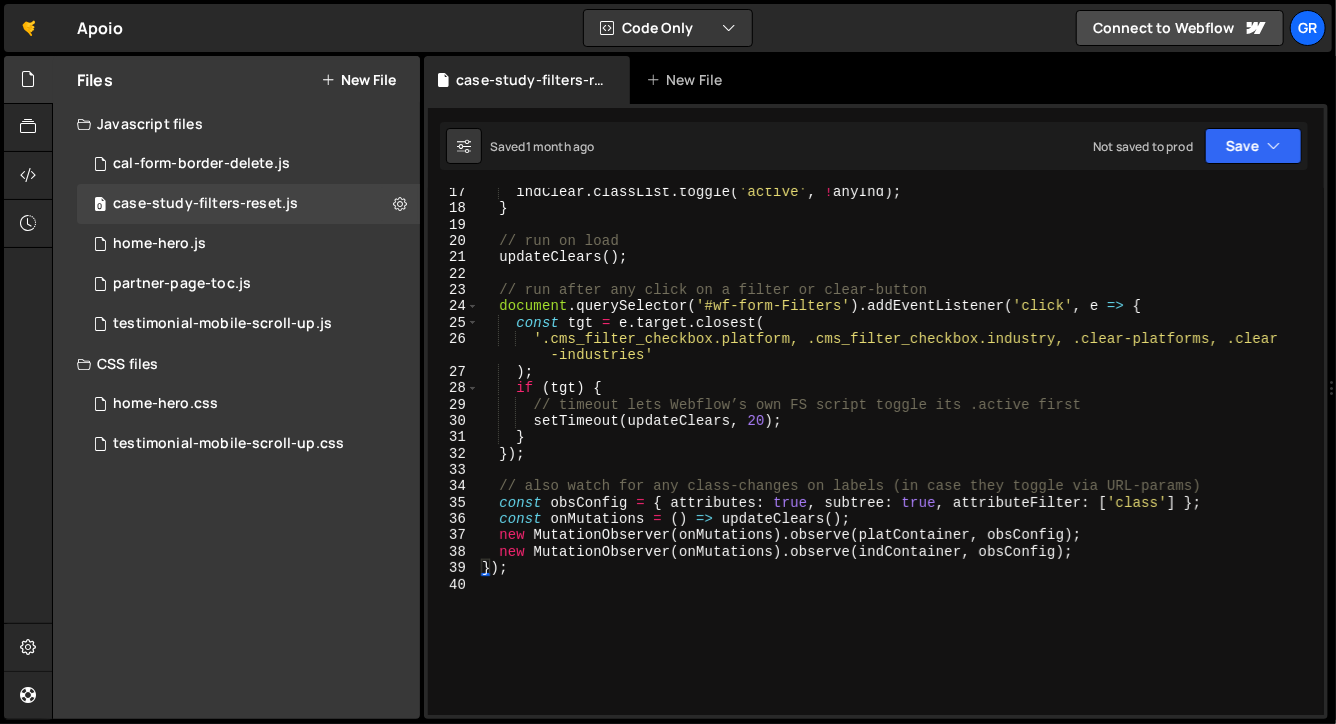 scroll, scrollTop: 0, scrollLeft: 0, axis: both 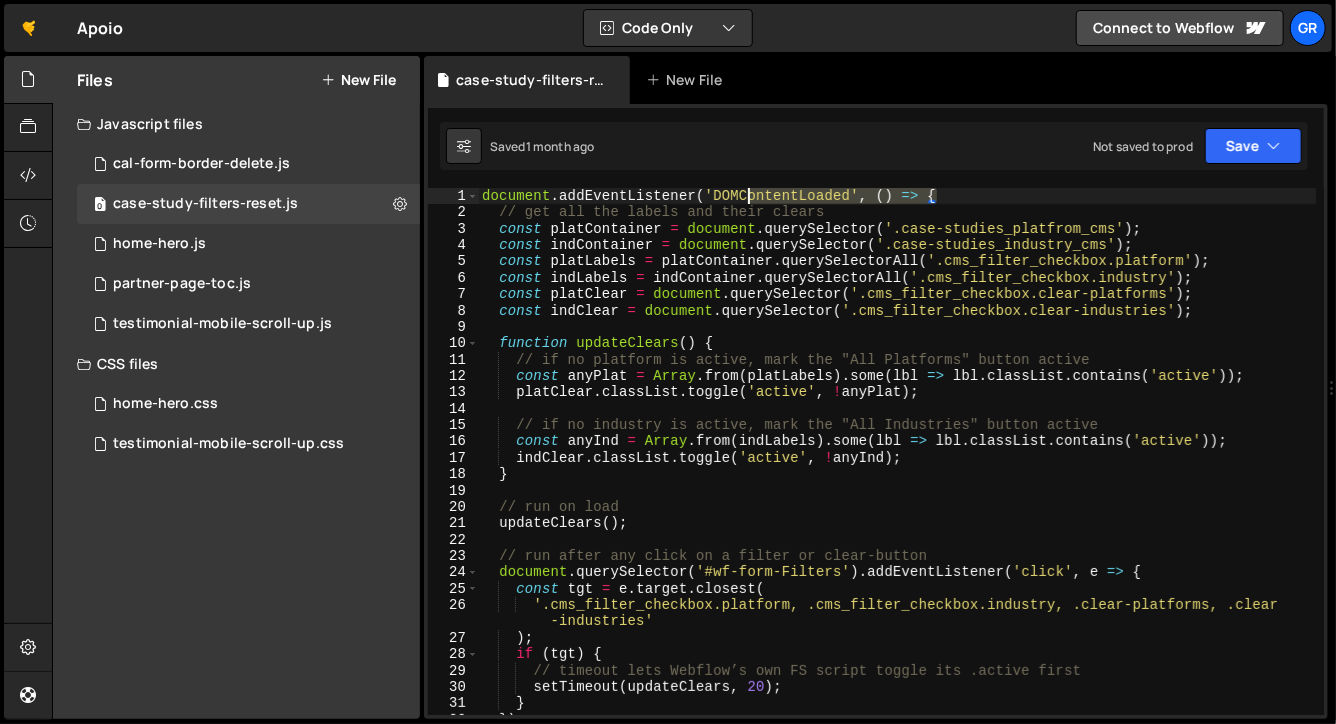 drag, startPoint x: 971, startPoint y: 193, endPoint x: 558, endPoint y: 193, distance: 413 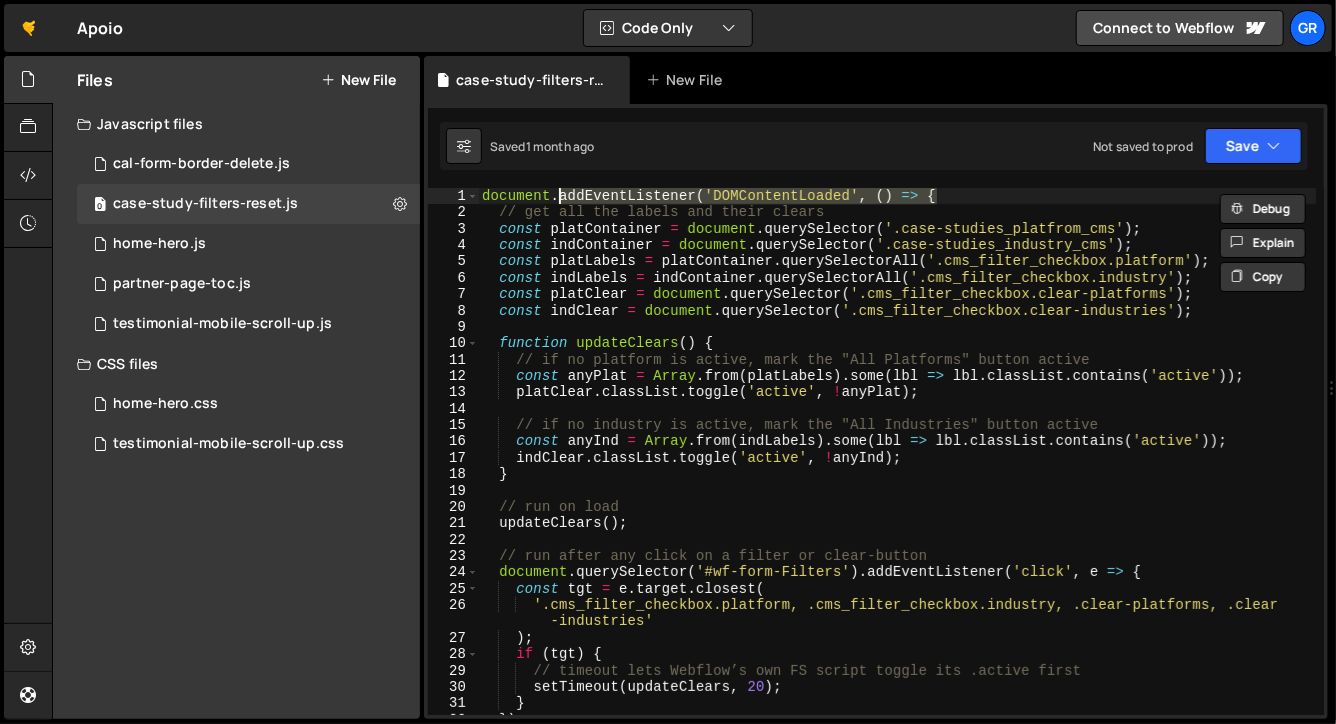 click on "document . addEventListener ( 'DOMContentLoaded' ,   ( )   =>   {    // get all the labels and their clears    const   platContainer   =   document . querySelector ( '.case-studies_platfrom_cms' ) ;    const   indContainer   =   document . querySelector ( '.case-studies_industry_cms' ) ;    const   platLabels   =   platContainer . querySelectorAll ( '.cms_filter_checkbox.platform' ) ;    const   indLabels   =   indContainer . querySelectorAll ( '.cms_filter_checkbox.industry' ) ;    const   platClear   =   document . querySelector ( '.cms_filter_checkbox.clear-platforms' ) ;    const   indClear   =   document . querySelector ( '.cms_filter_checkbox.clear-industries' ) ;    function   updateClears ( )   {       // if no platform is active, mark the "All Platforms" button active       const   anyPlat   =   Array . from ( platLabels ) . some ( lbl   =>   lbl . classList . contains ( 'active' )) ;       platClear . classList . toggle ( 'active' ,   ! anyPlat ) ;             const   anyInd   =   Array . from ( ) ." at bounding box center [897, 468] 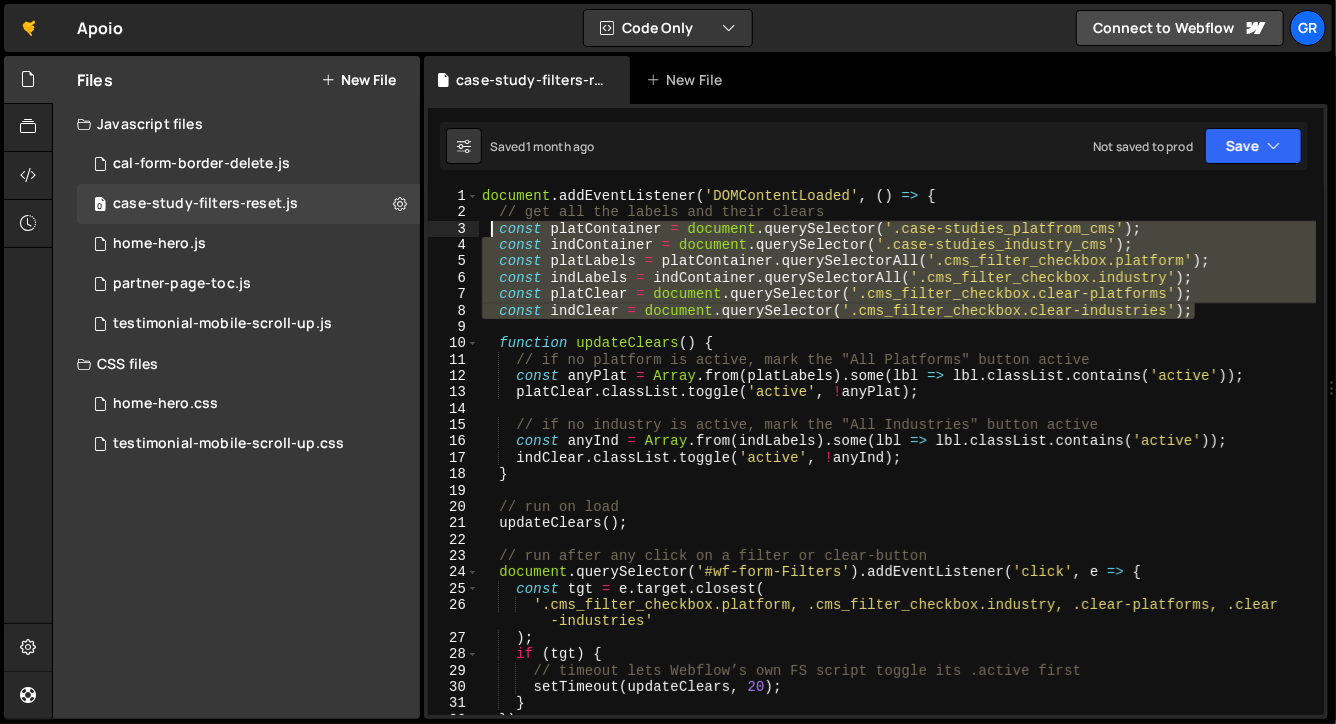 drag, startPoint x: 1212, startPoint y: 308, endPoint x: 488, endPoint y: 234, distance: 727.772 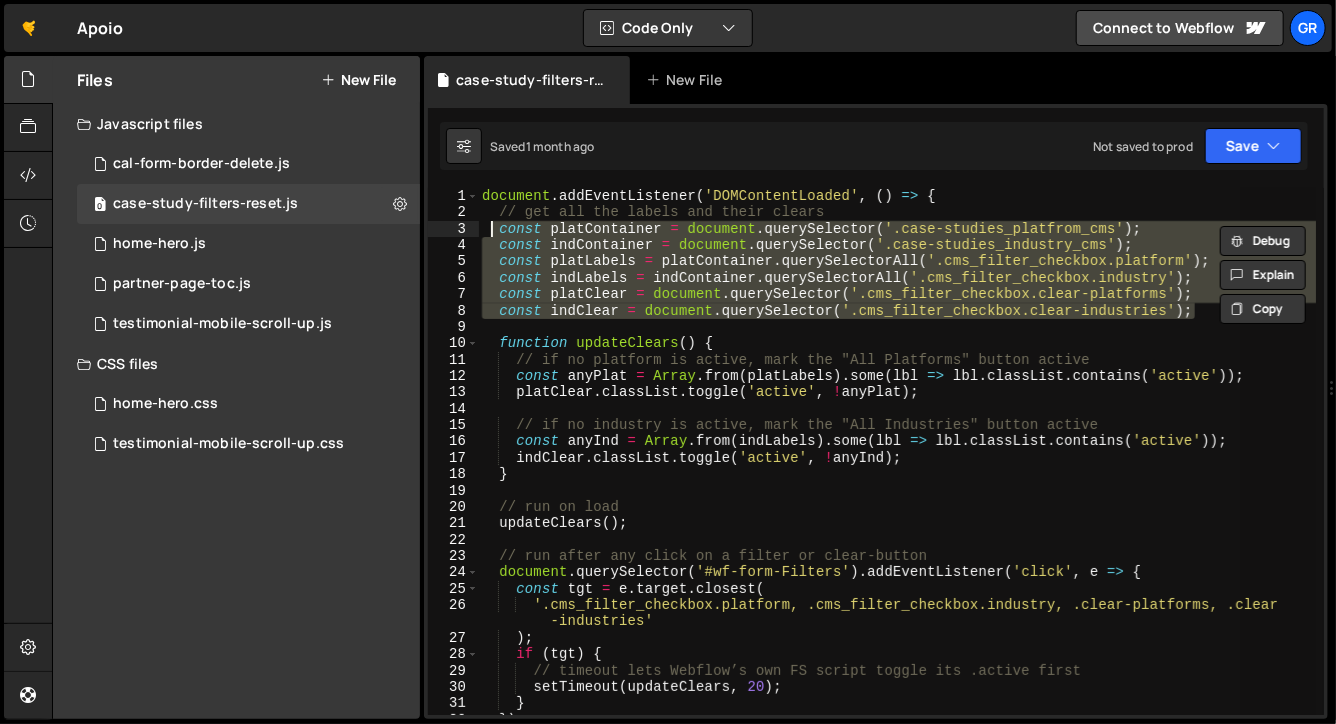 click on "document . addEventListener ( 'DOMContentLoaded' ,   ( )   =>   {    // get all the labels and their clears    const   platContainer   =   document . querySelector ( '.case-studies_platfrom_cms' ) ;    const   indContainer   =   document . querySelector ( '.case-studies_industry_cms' ) ;    const   platLabels   =   platContainer . querySelectorAll ( '.cms_filter_checkbox.platform' ) ;    const   indLabels   =   indContainer . querySelectorAll ( '.cms_filter_checkbox.industry' ) ;    const   platClear   =   document . querySelector ( '.cms_filter_checkbox.clear-platforms' ) ;    const   indClear   =   document . querySelector ( '.cms_filter_checkbox.clear-industries' ) ;    function   updateClears ( )   {       // if no platform is active, mark the "All Platforms" button active       const   anyPlat   =   Array . from ( platLabels ) . some ( lbl   =>   lbl . classList . contains ( 'active' )) ;       platClear . classList . toggle ( 'active' ,   ! anyPlat ) ;             const   anyInd   =   Array . from ( ) ." at bounding box center [897, 451] 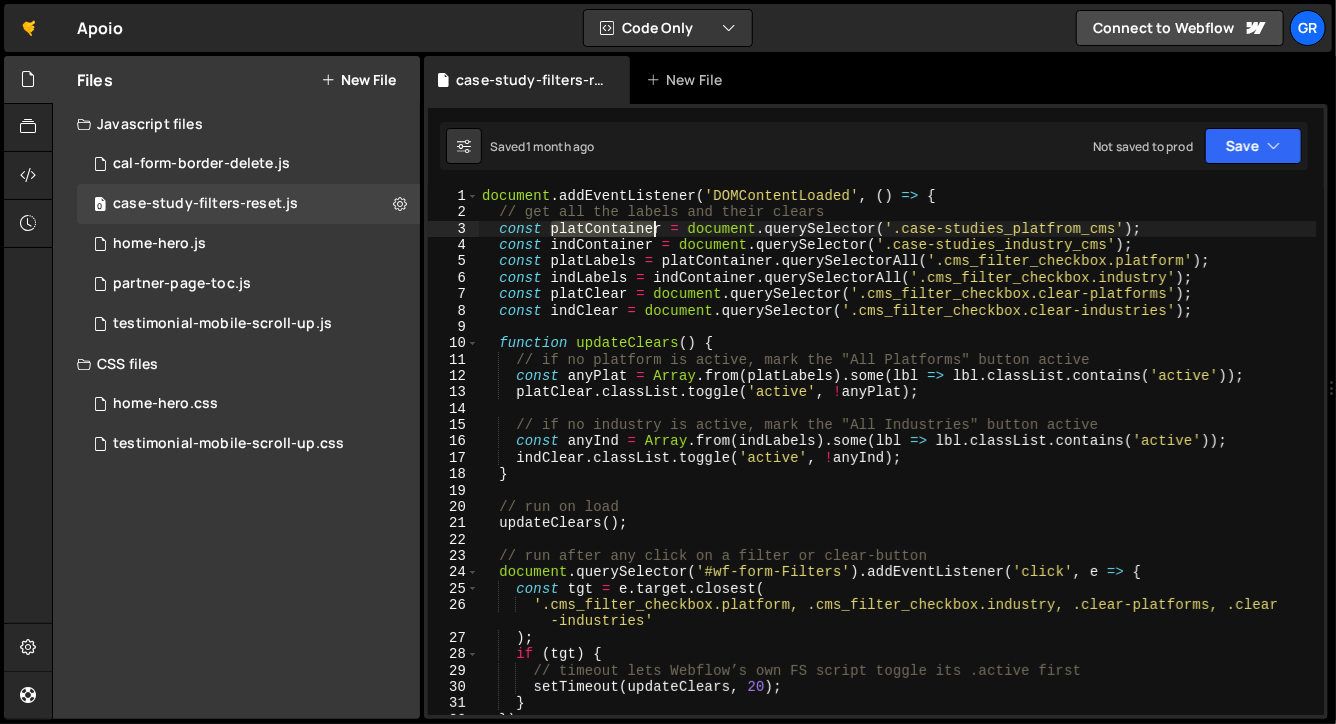 drag, startPoint x: 553, startPoint y: 230, endPoint x: 661, endPoint y: 230, distance: 108 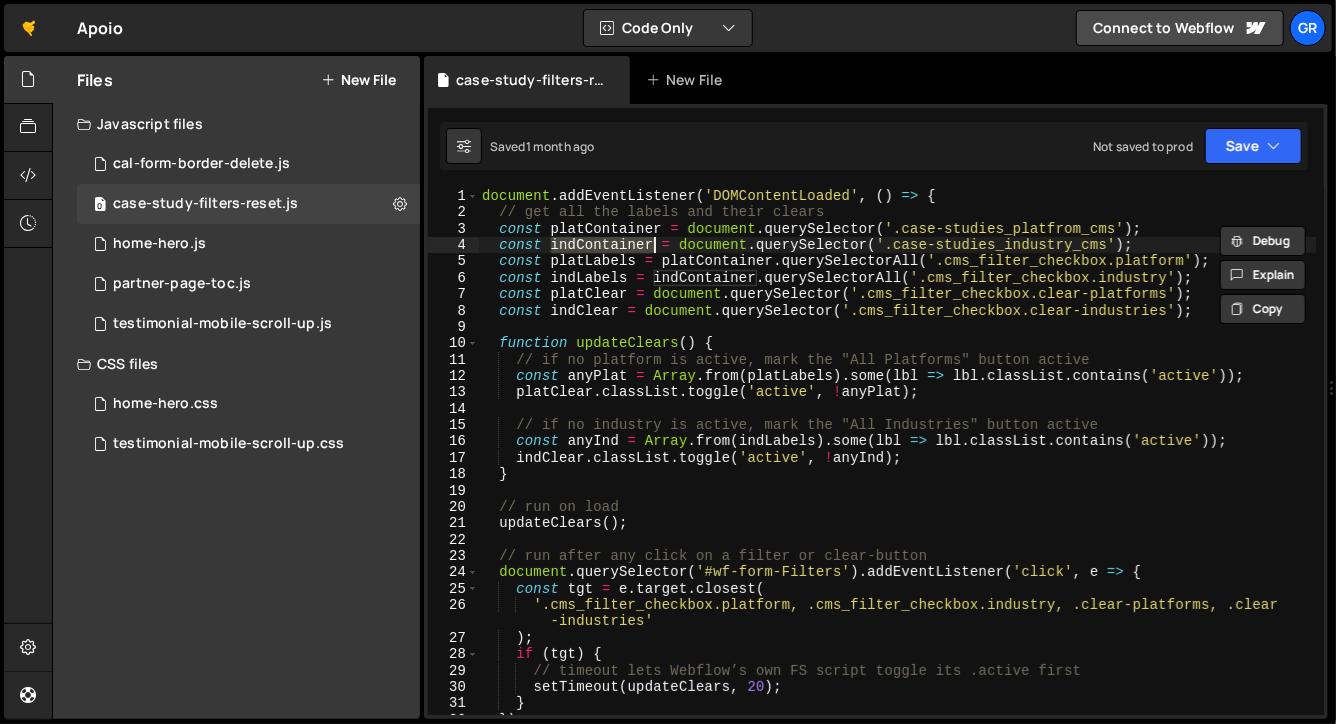 drag, startPoint x: 551, startPoint y: 249, endPoint x: 651, endPoint y: 248, distance: 100.005 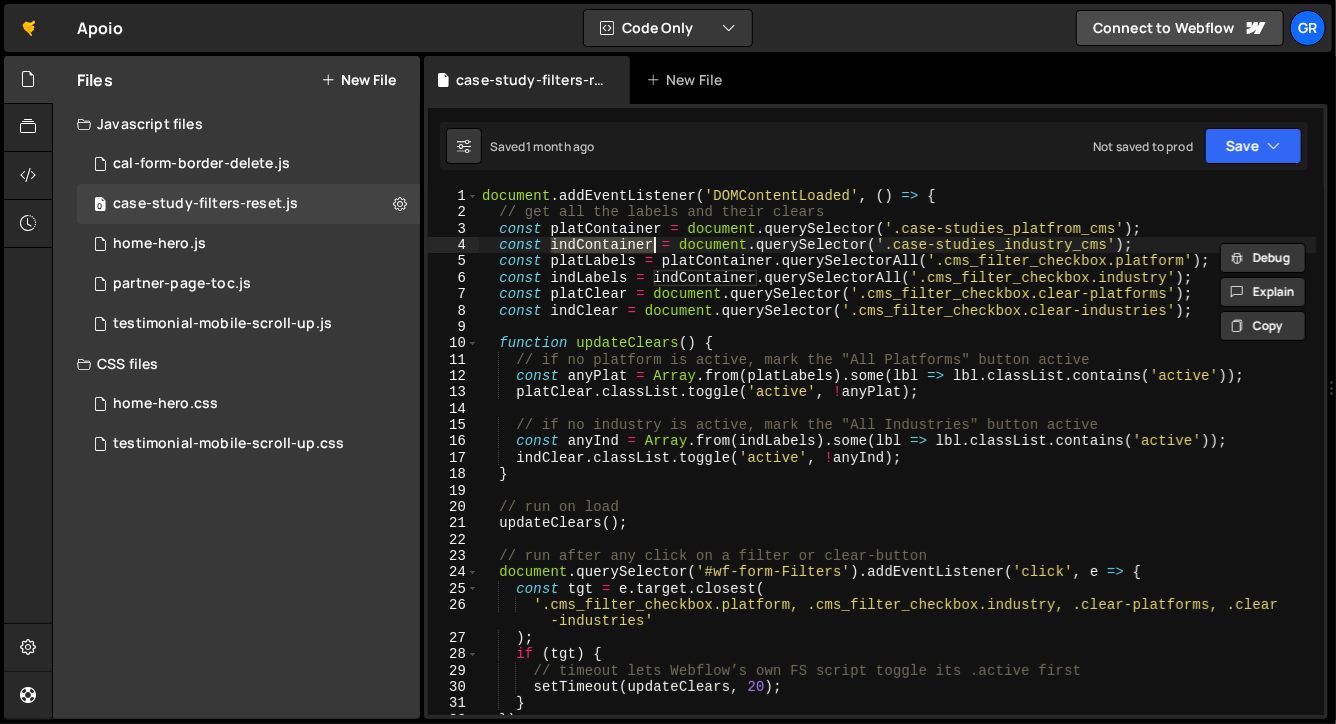 click on "document . addEventListener ( 'DOMContentLoaded' ,   ( )   =>   {    // get all the labels and their clears    const   platContainer   =   document . querySelector ( '.case-studies_platfrom_cms' ) ;    const   indContainer   =   document . querySelector ( '.case-studies_industry_cms' ) ;    const   platLabels   =   platContainer . querySelectorAll ( '.cms_filter_checkbox.platform' ) ;    const   indLabels   =   indContainer . querySelectorAll ( '.cms_filter_checkbox.industry' ) ;    const   platClear   =   document . querySelector ( '.cms_filter_checkbox.clear-platforms' ) ;    const   indClear   =   document . querySelector ( '.cms_filter_checkbox.clear-industries' ) ;    function   updateClears ( )   {       // if no platform is active, mark the "All Platforms" button active       const   anyPlat   =   Array . from ( platLabels ) . some ( lbl   =>   lbl . classList . contains ( 'active' )) ;       platClear . classList . toggle ( 'active' ,   ! anyPlat ) ;             const   anyInd   =   Array . from ( ) ." at bounding box center [897, 451] 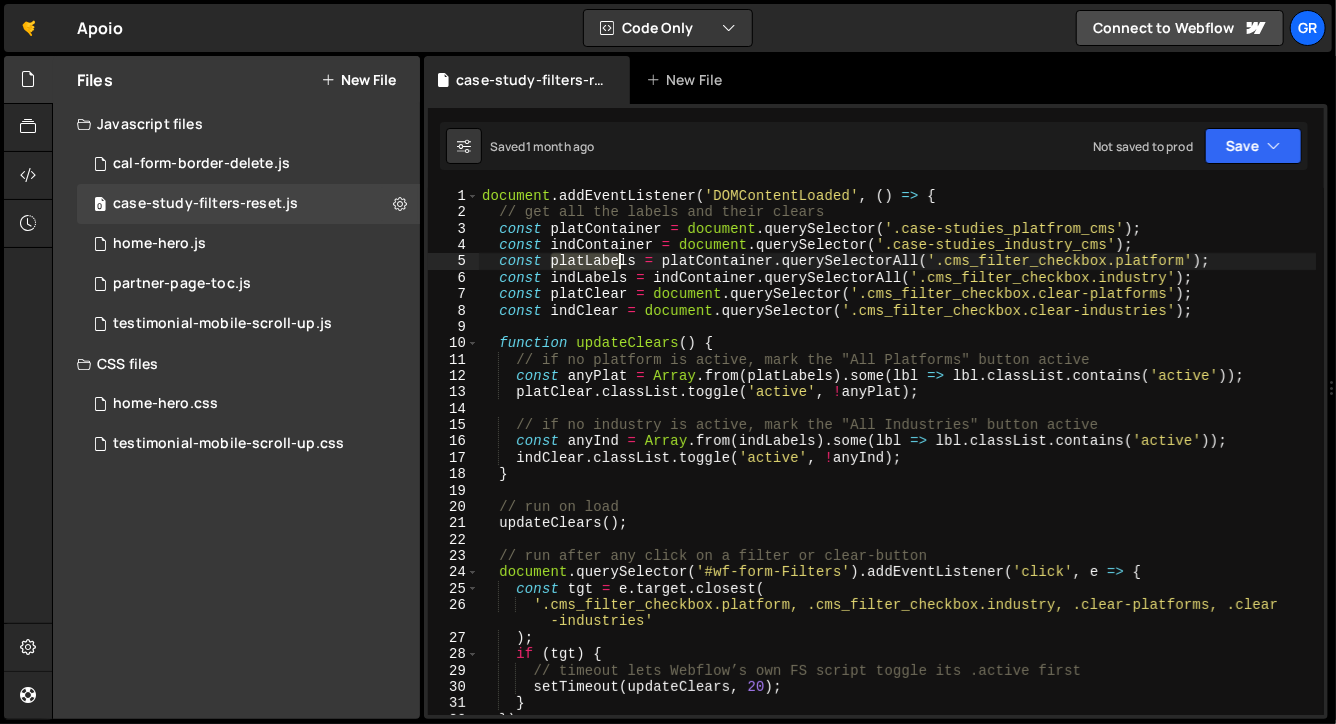 drag, startPoint x: 551, startPoint y: 262, endPoint x: 625, endPoint y: 263, distance: 74.00676 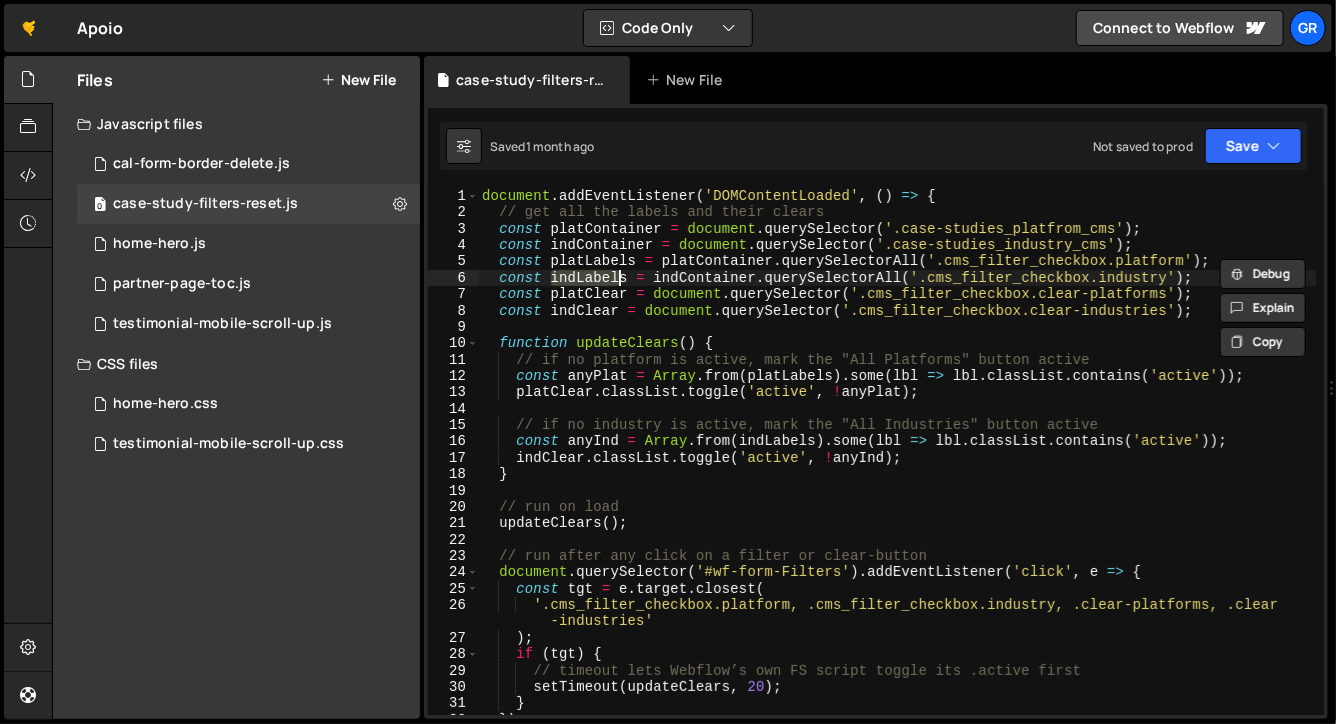 drag, startPoint x: 551, startPoint y: 280, endPoint x: 630, endPoint y: 280, distance: 79 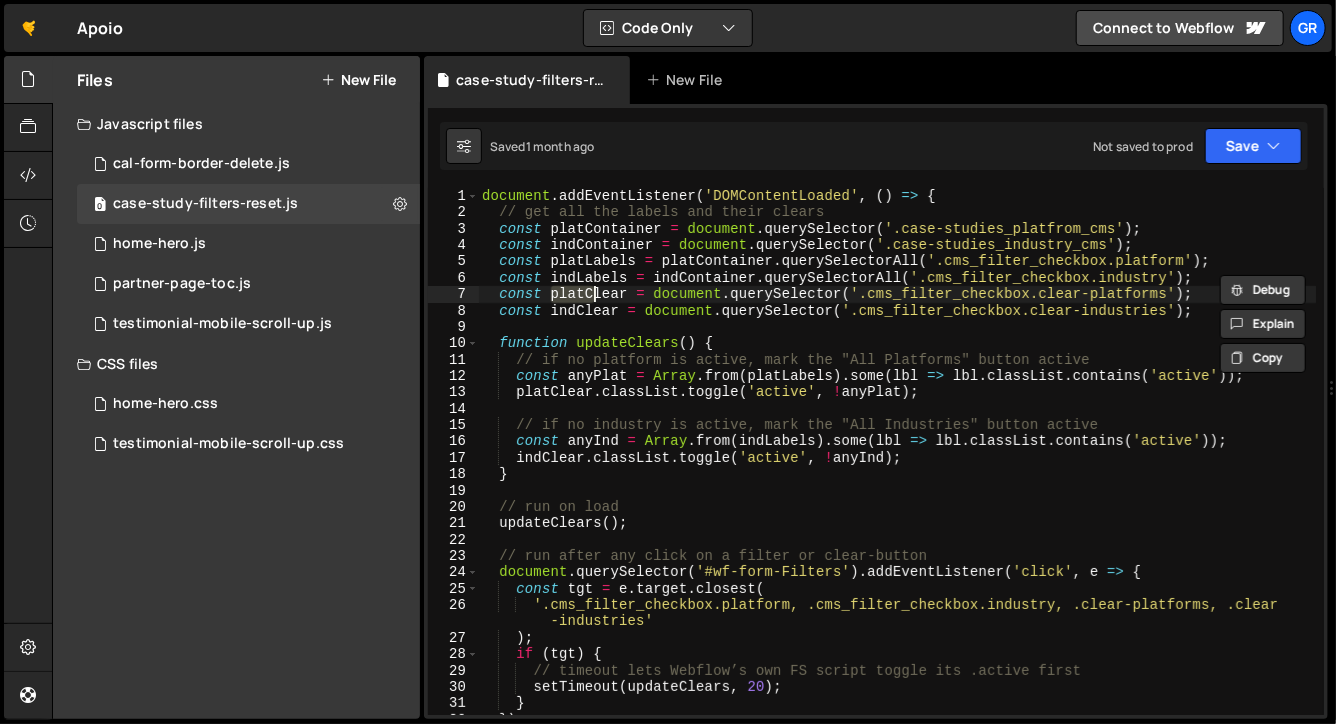 drag, startPoint x: 550, startPoint y: 297, endPoint x: 618, endPoint y: 297, distance: 68 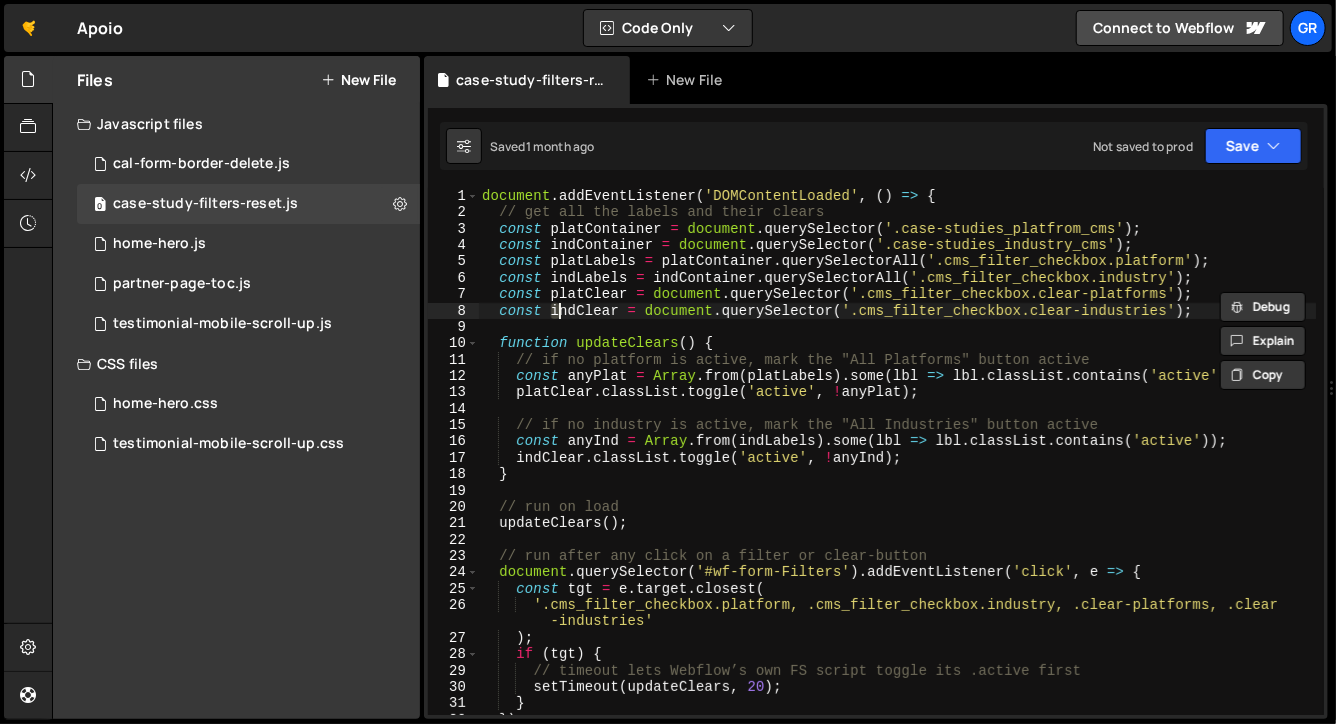 drag, startPoint x: 549, startPoint y: 312, endPoint x: 625, endPoint y: 312, distance: 76 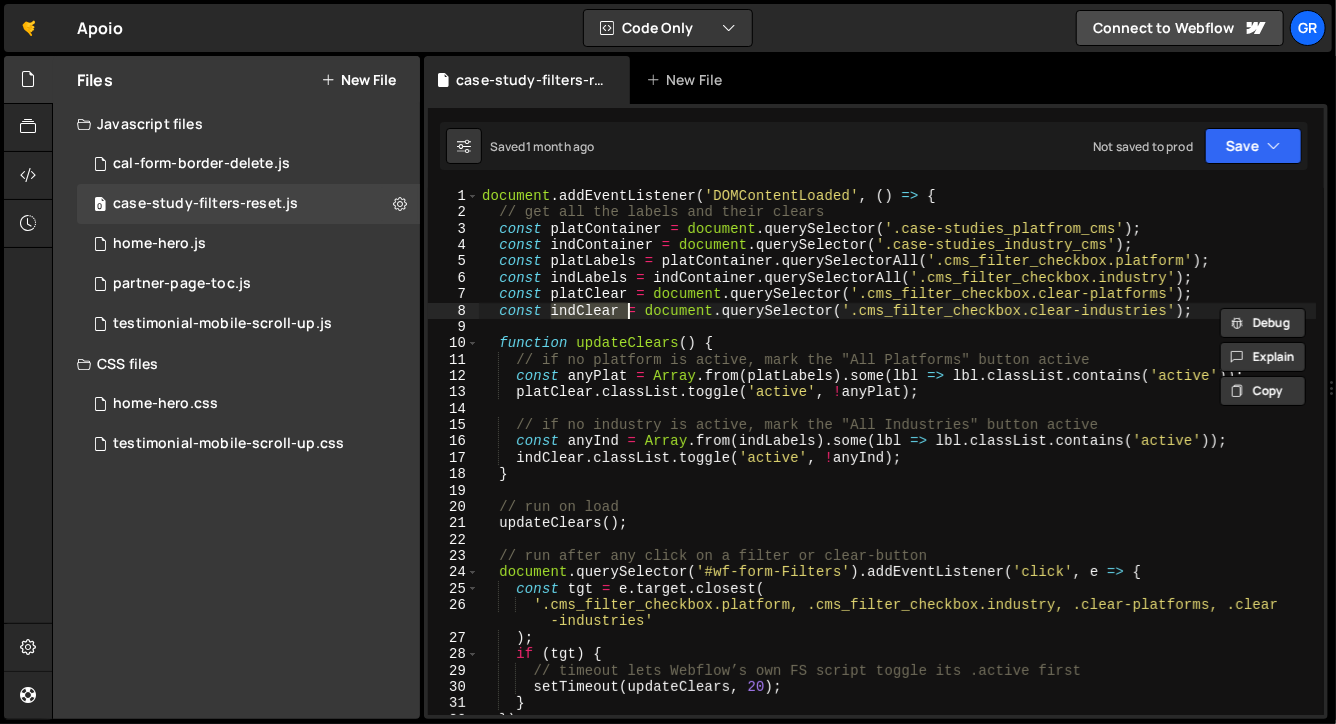 click on "document . addEventListener ( 'DOMContentLoaded' ,   ( )   =>   {    // get all the labels and their clears    const   platContainer   =   document . querySelector ( '.case-studies_platfrom_cms' ) ;    const   indContainer   =   document . querySelector ( '.case-studies_industry_cms' ) ;    const   platLabels   =   platContainer . querySelectorAll ( '.cms_filter_checkbox.platform' ) ;    const   indLabels   =   indContainer . querySelectorAll ( '.cms_filter_checkbox.industry' ) ;    const   platClear   =   document . querySelector ( '.cms_filter_checkbox.clear-platforms' ) ;    const   indClear   =   document . querySelector ( '.cms_filter_checkbox.clear-industries' ) ;    function   updateClears ( )   {       // if no platform is active, mark the "All Platforms" button active       const   anyPlat   =   Array . from ( platLabels ) . some ( lbl   =>   lbl . classList . contains ( 'active' )) ;       platClear . classList . toggle ( 'active' ,   ! anyPlat ) ;             const   anyInd   =   Array . from ( ) ." at bounding box center [897, 451] 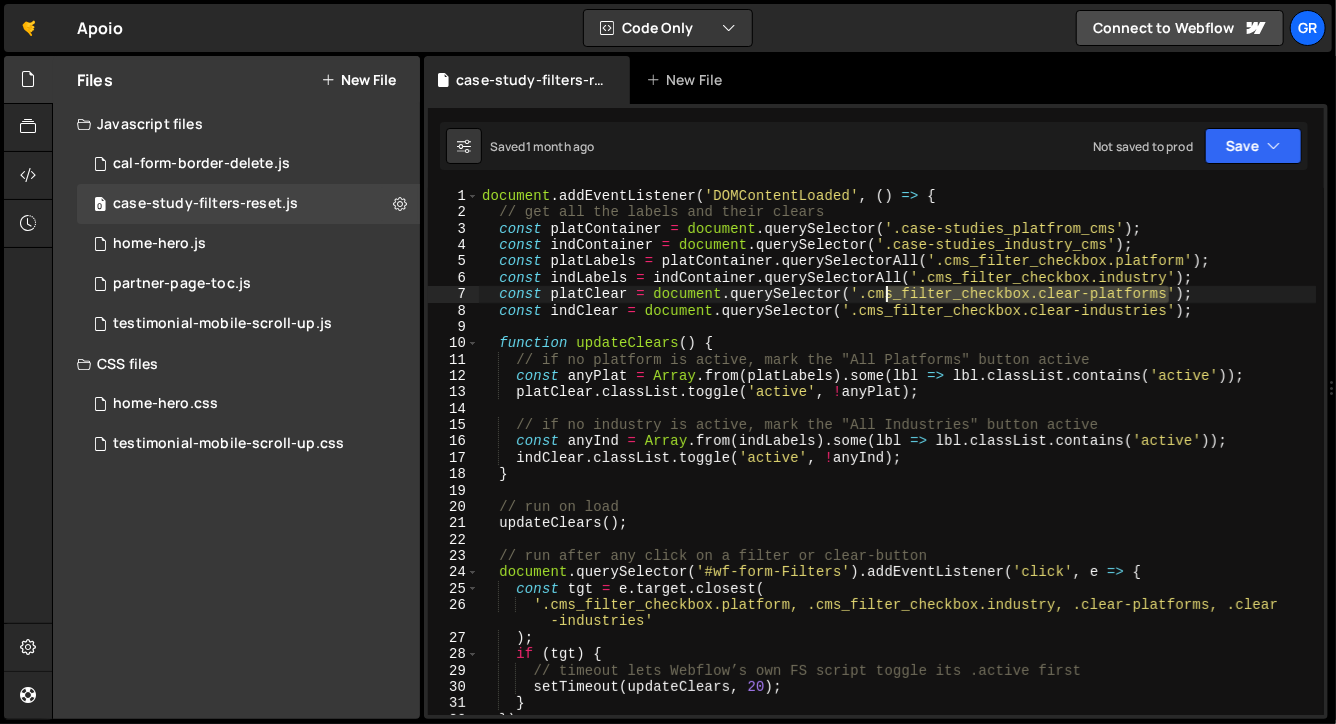 drag, startPoint x: 1167, startPoint y: 300, endPoint x: 879, endPoint y: 292, distance: 288.11108 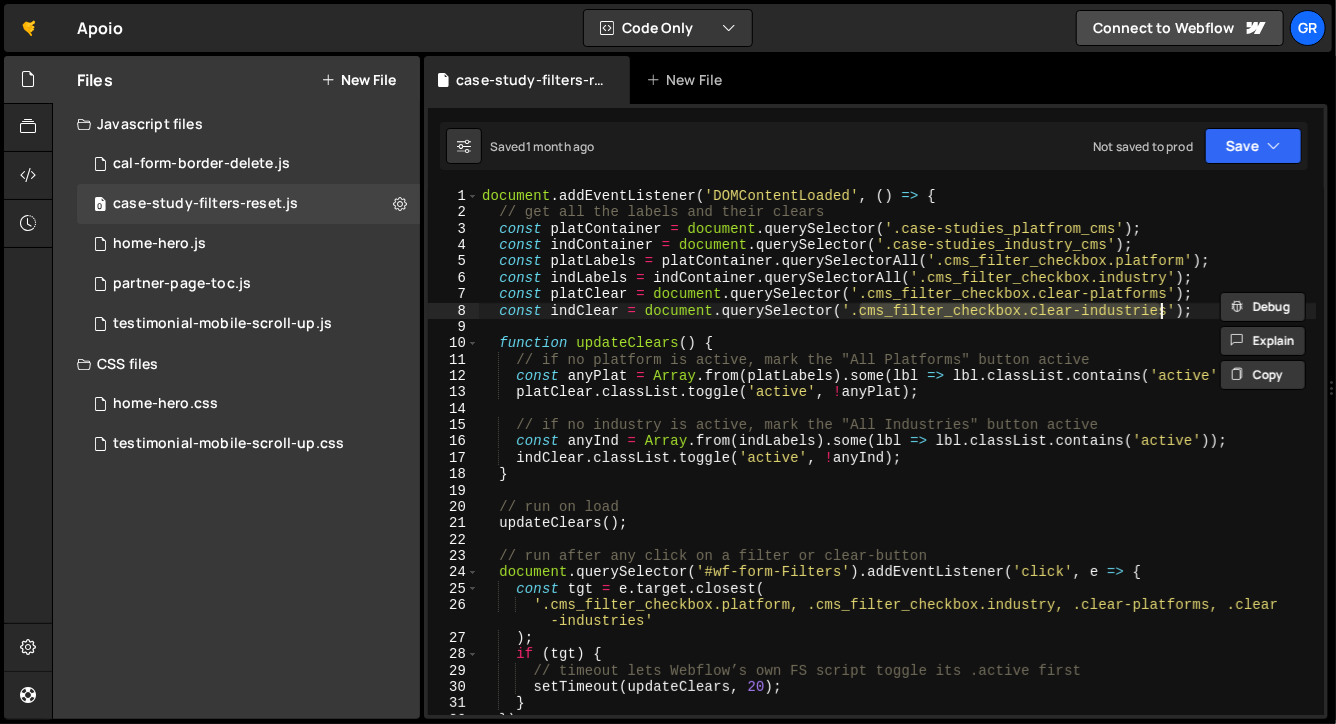 drag, startPoint x: 860, startPoint y: 311, endPoint x: 1171, endPoint y: 314, distance: 311.01447 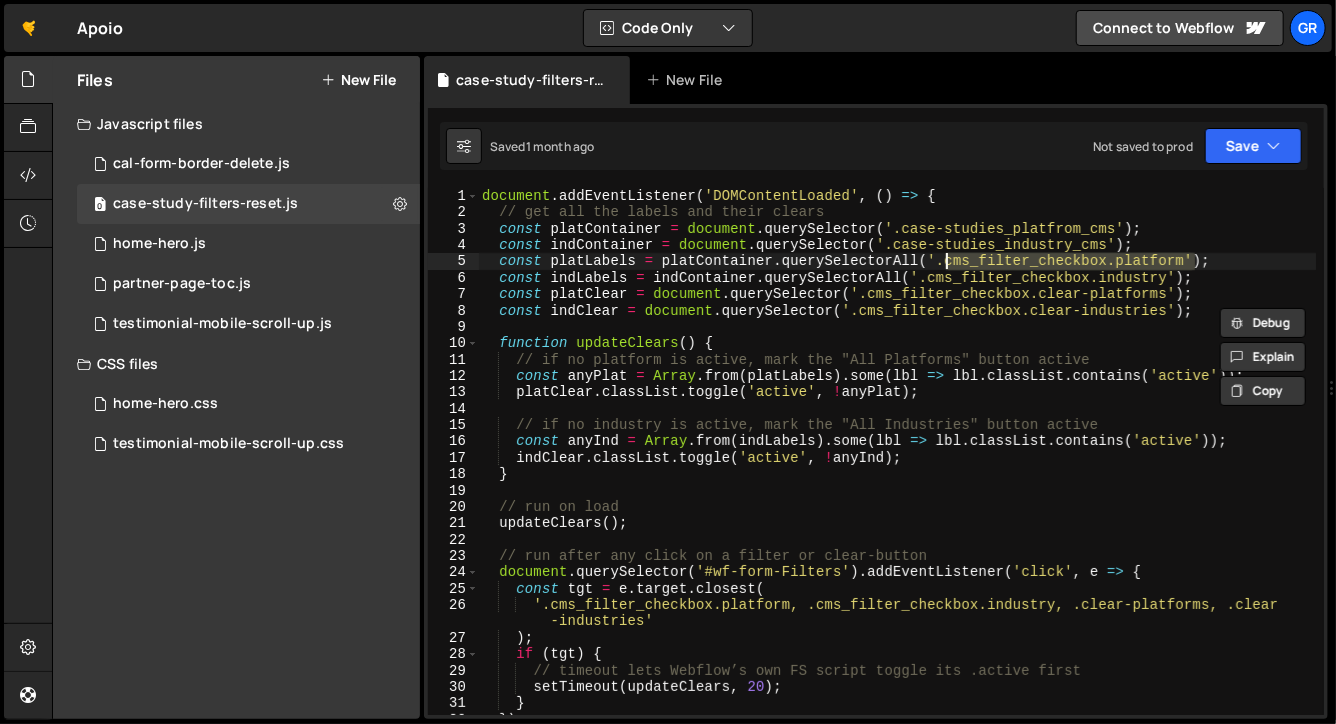 drag, startPoint x: 1192, startPoint y: 262, endPoint x: 945, endPoint y: 260, distance: 247.0081 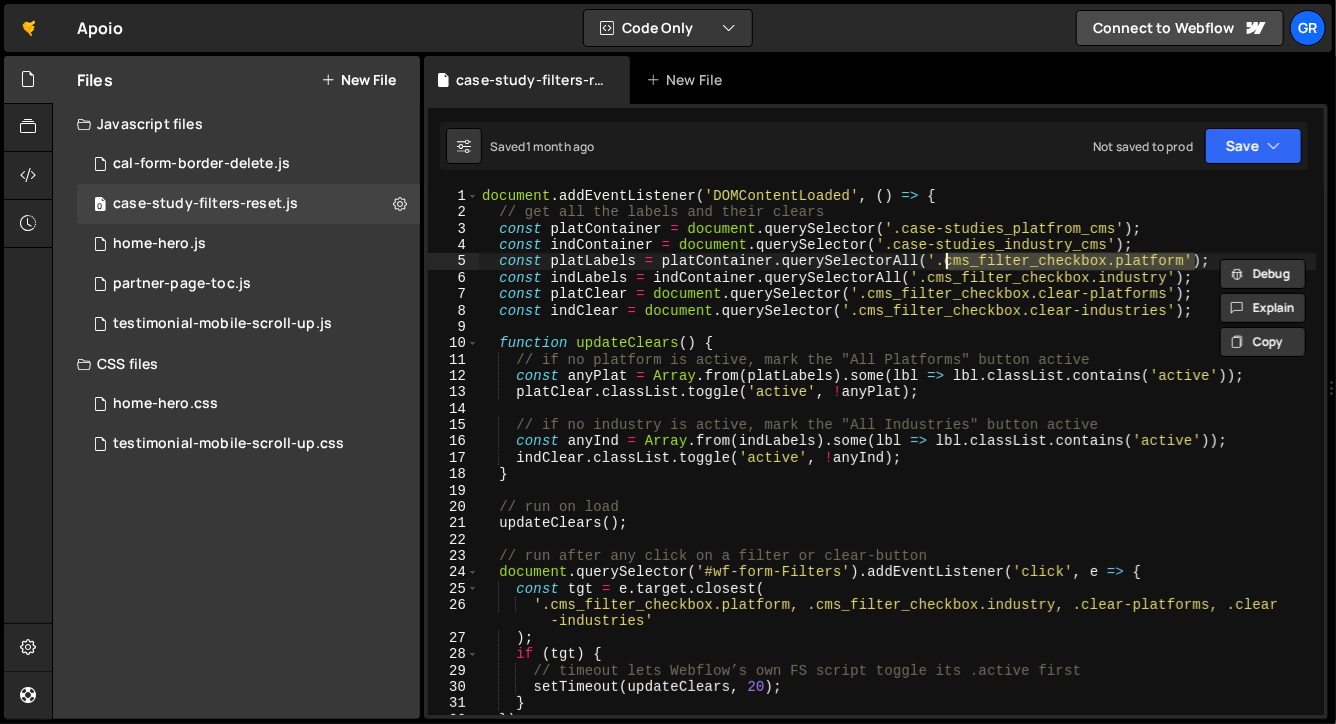 click on "document . addEventListener ( 'DOMContentLoaded' ,   ( )   =>   {    // get all the labels and their clears    const   platContainer   =   document . querySelector ( '.case-studies_platfrom_cms' ) ;    const   indContainer   =   document . querySelector ( '.case-studies_industry_cms' ) ;    const   platLabels   =   platContainer . querySelectorAll ( '.cms_filter_checkbox.platform' ) ;    const   indLabels   =   indContainer . querySelectorAll ( '.cms_filter_checkbox.industry' ) ;    const   platClear   =   document . querySelector ( '.cms_filter_checkbox.clear-platforms' ) ;    const   indClear   =   document . querySelector ( '.cms_filter_checkbox.clear-industries' ) ;    function   updateClears ( )   {       // if no platform is active, mark the "All Platforms" button active       const   anyPlat   =   Array . from ( platLabels ) . some ( lbl   =>   lbl . classList . contains ( 'active' )) ;       platClear . classList . toggle ( 'active' ,   ! anyPlat ) ;             const   anyInd   =   Array . from ( ) ." at bounding box center (897, 468) 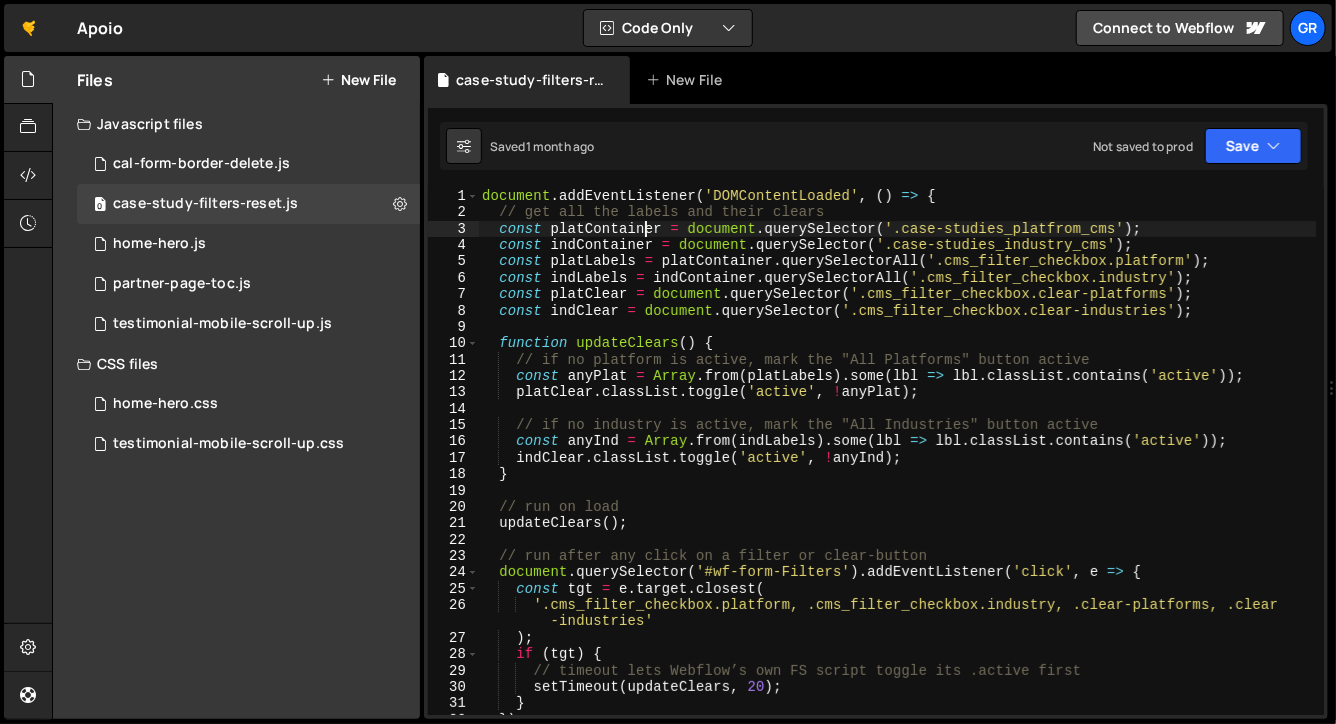 drag, startPoint x: 649, startPoint y: 232, endPoint x: 576, endPoint y: 232, distance: 73 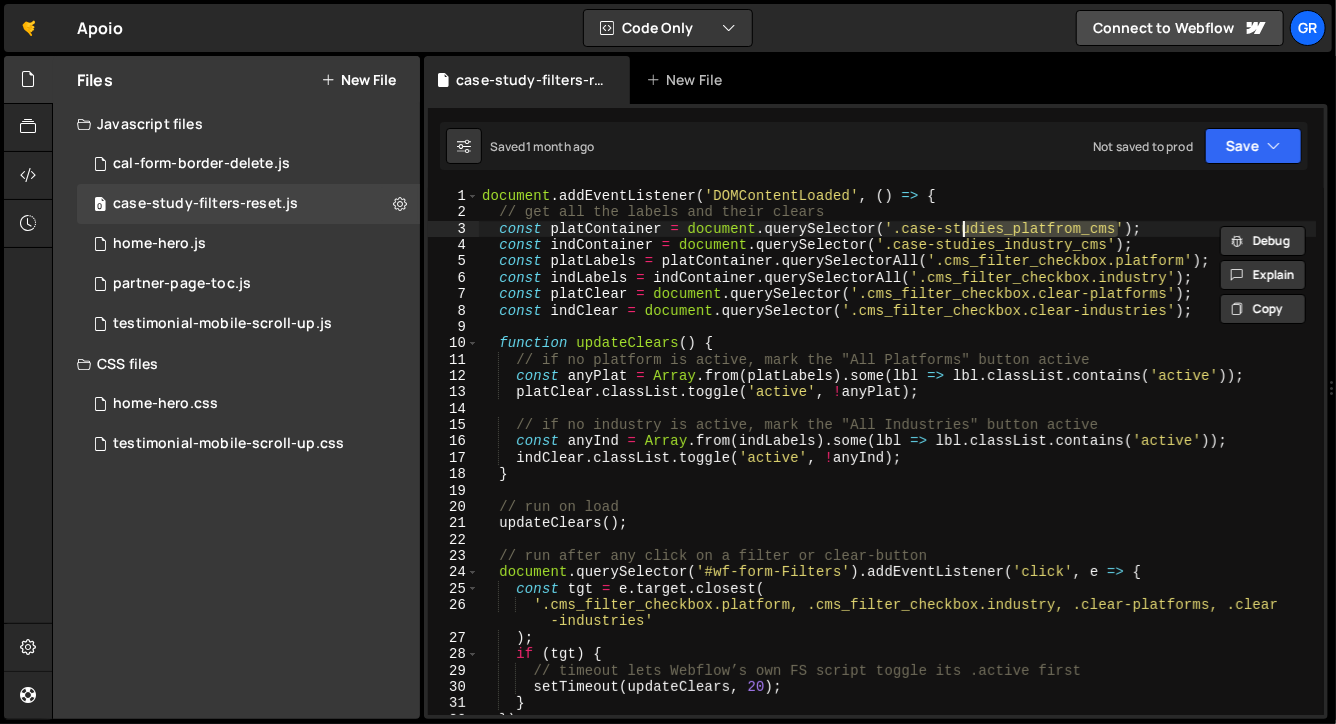drag, startPoint x: 1118, startPoint y: 231, endPoint x: 946, endPoint y: 229, distance: 172.01163 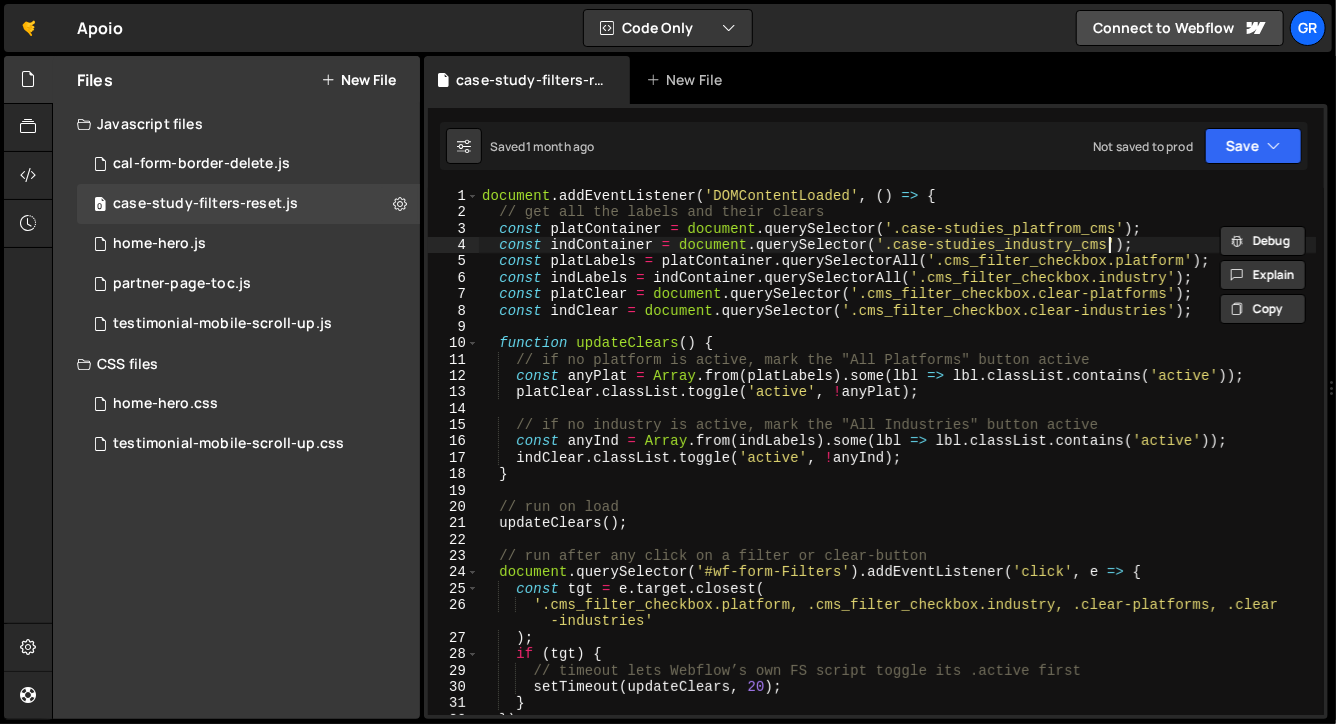 drag, startPoint x: 1111, startPoint y: 243, endPoint x: 969, endPoint y: 243, distance: 142 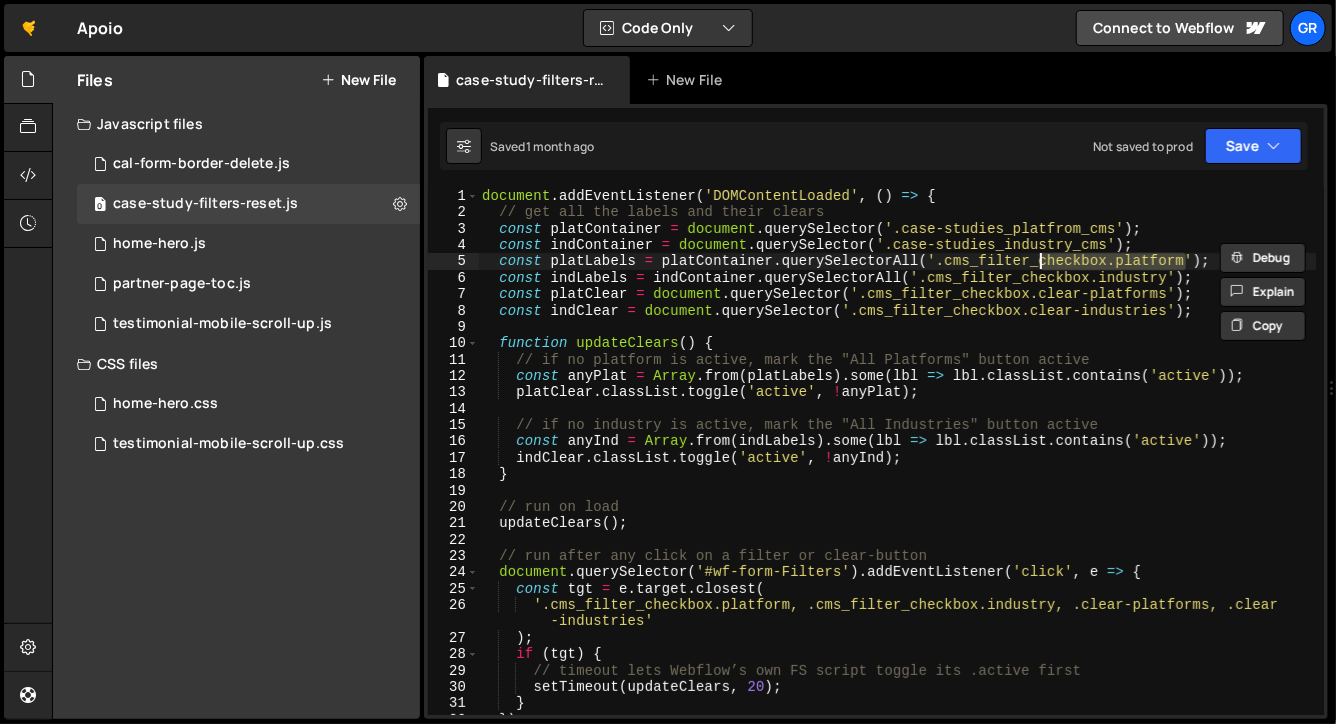 drag, startPoint x: 1187, startPoint y: 261, endPoint x: 1030, endPoint y: 266, distance: 157.0796 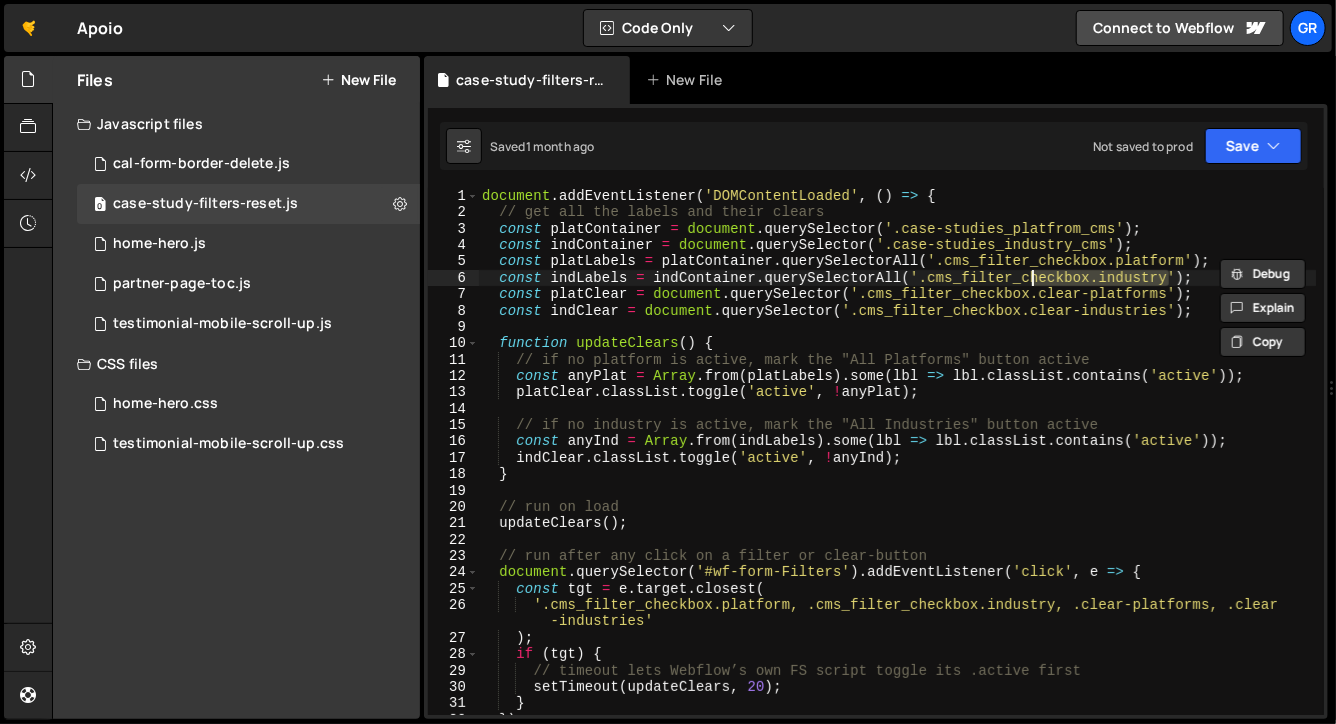 drag, startPoint x: 1173, startPoint y: 276, endPoint x: 1025, endPoint y: 274, distance: 148.01352 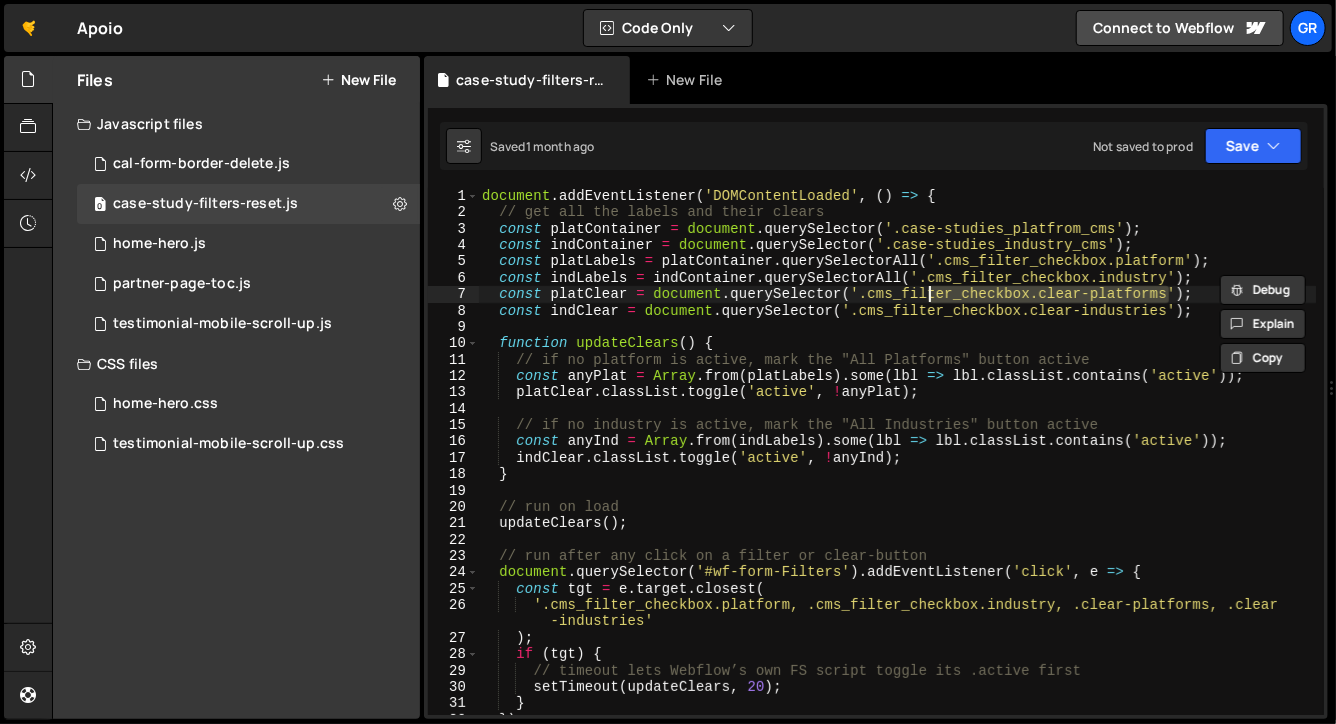 drag, startPoint x: 1168, startPoint y: 297, endPoint x: 894, endPoint y: 296, distance: 274.00183 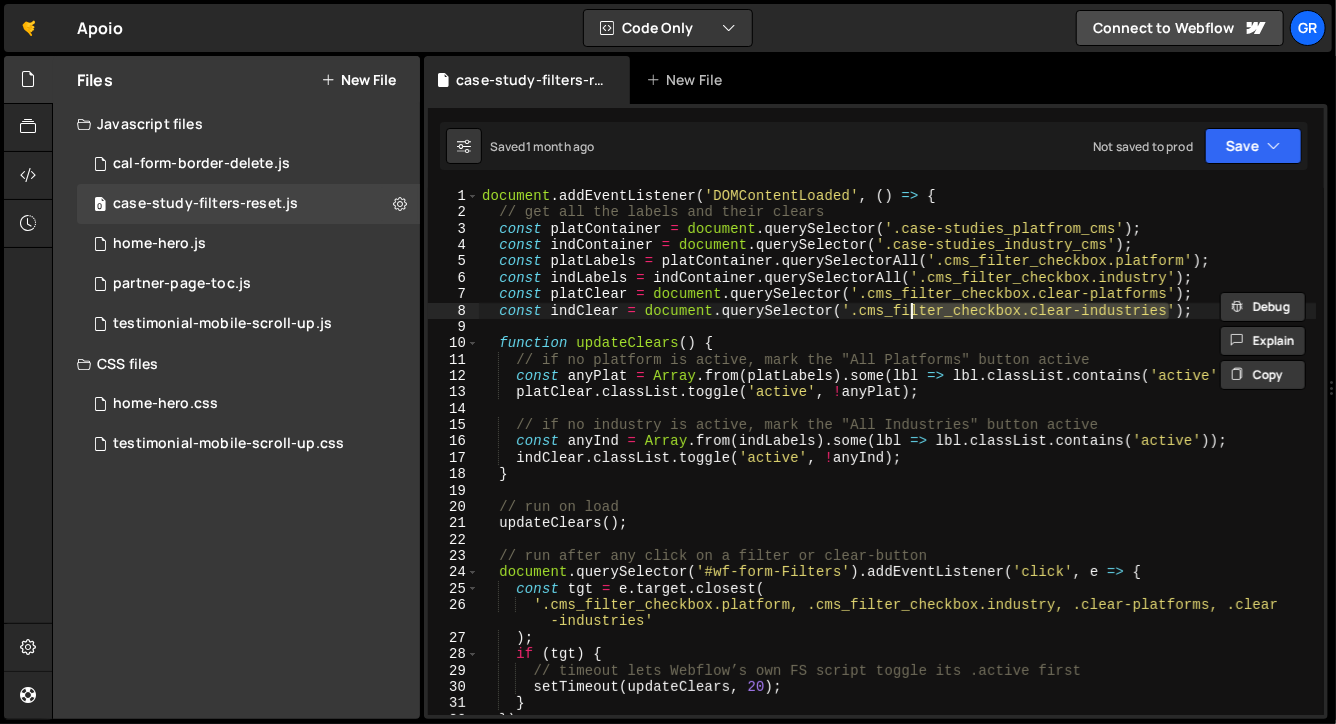 drag, startPoint x: 1170, startPoint y: 314, endPoint x: 861, endPoint y: 311, distance: 309.01456 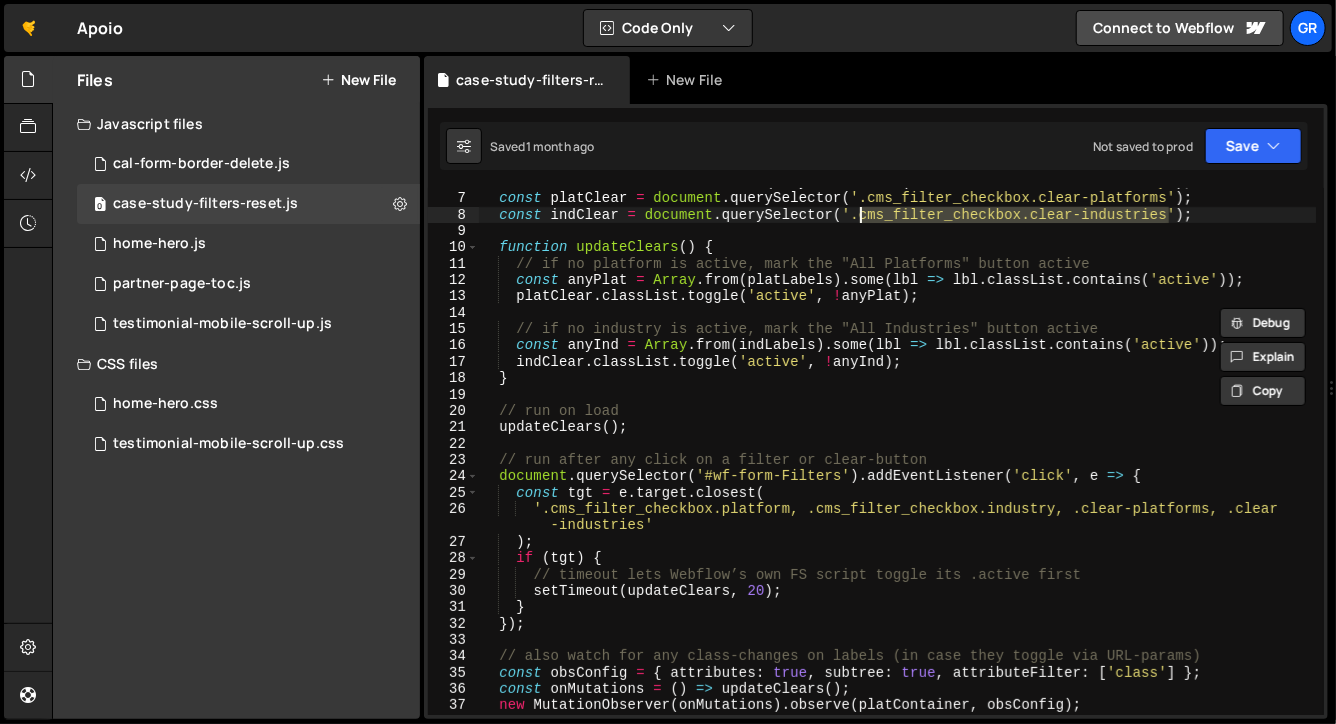 scroll, scrollTop: 95, scrollLeft: 0, axis: vertical 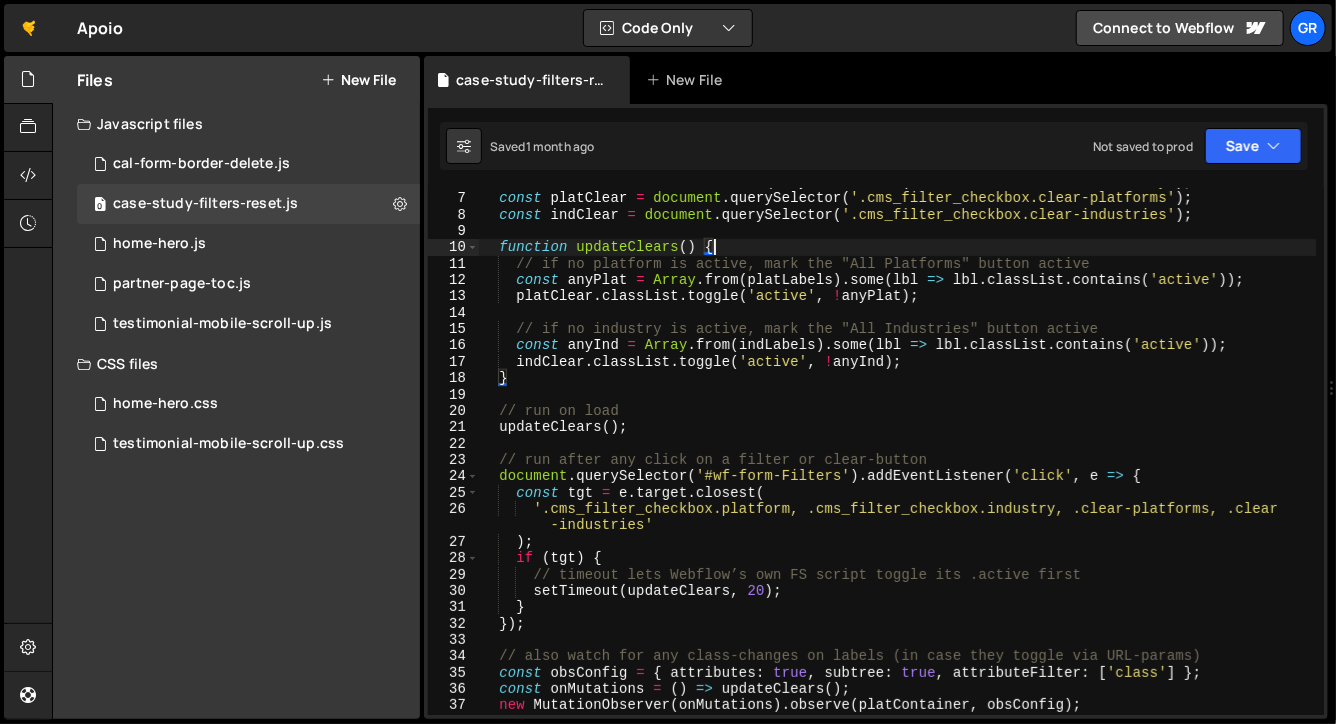click on "const   indLabels   =   indContainer . querySelectorAll ( '.cms_filter_checkbox.industry' ) ;    const   platClear   =   document . querySelector ( '.cms_filter_checkbox.clear-platforms' ) ;    const   indClear   =   document . querySelector ( '.cms_filter_checkbox.clear-industries' ) ;    function   updateClears ( )   {       // if no platform is active, mark the "All Platforms" button active       const   anyPlat   =   Array . from ( platLabels ) . some ( lbl   =>   lbl . classList . contains ( 'active' )) ;       platClear . classList . toggle ( 'active' ,   ! anyPlat ) ;       // if no industry is active, mark the "All Industries" button active       const   anyInd   =   Array . from ( indLabels ) . some ( lbl   =>   lbl . classList . contains ( 'active' )) ;       indClear . classList . toggle ( 'active' ,   ! anyInd ) ;    }    // run on load    updateClears ( ) ;    // run after any click on a filter or clear-button    document . querySelector ( '#wf-form-Filters' ) . addEventListener ( 'click' ," at bounding box center [897, 454] 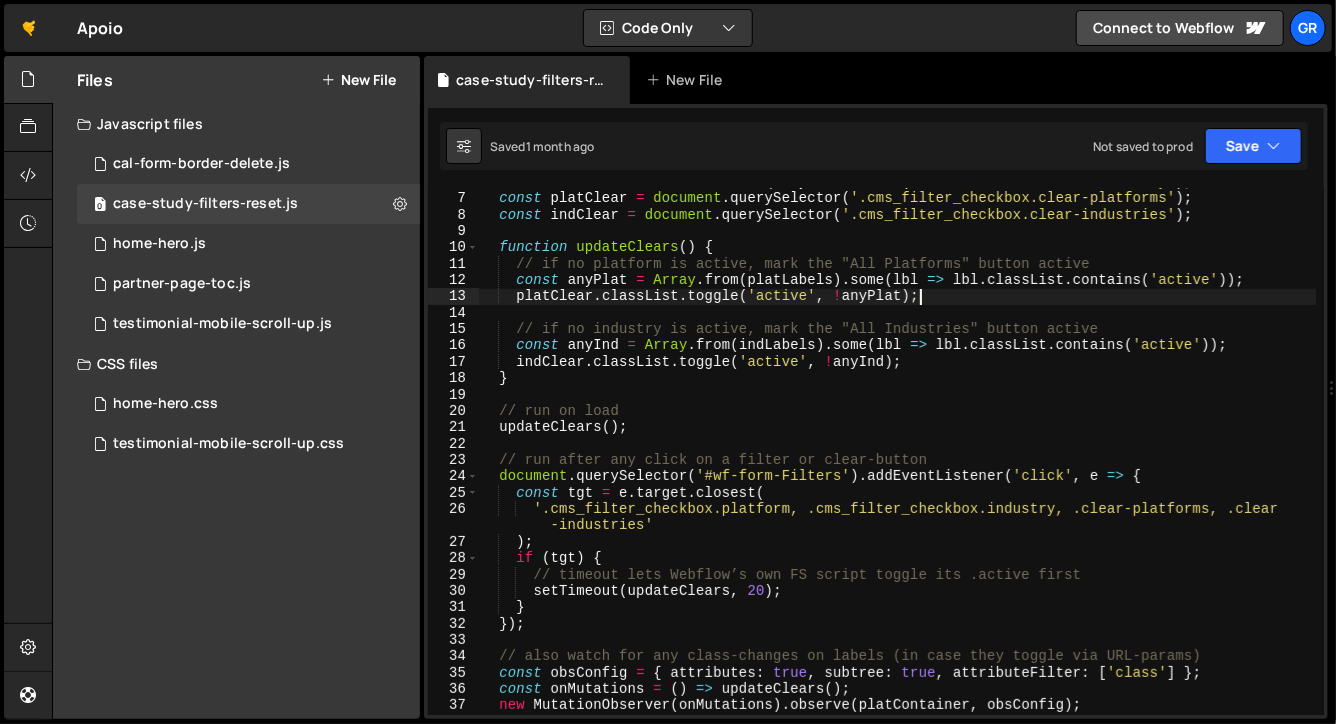click on "const   indLabels   =   indContainer . querySelectorAll ( '.cms_filter_checkbox.industry' ) ;    const   platClear   =   document . querySelector ( '.cms_filter_checkbox.clear-platforms' ) ;    const   indClear   =   document . querySelector ( '.cms_filter_checkbox.clear-industries' ) ;    function   updateClears ( )   {       // if no platform is active, mark the "All Platforms" button active       const   anyPlat   =   Array . from ( platLabels ) . some ( lbl   =>   lbl . classList . contains ( 'active' )) ;       platClear . classList . toggle ( 'active' ,   ! anyPlat ) ;       // if no industry is active, mark the "All Industries" button active       const   anyInd   =   Array . from ( indLabels ) . some ( lbl   =>   lbl . classList . contains ( 'active' )) ;       indClear . classList . toggle ( 'active' ,   ! anyInd ) ;    }    // run on load    updateClears ( ) ;    // run after any click on a filter or clear-button    document . querySelector ( '#wf-form-Filters' ) . addEventListener ( 'click' ," at bounding box center [897, 454] 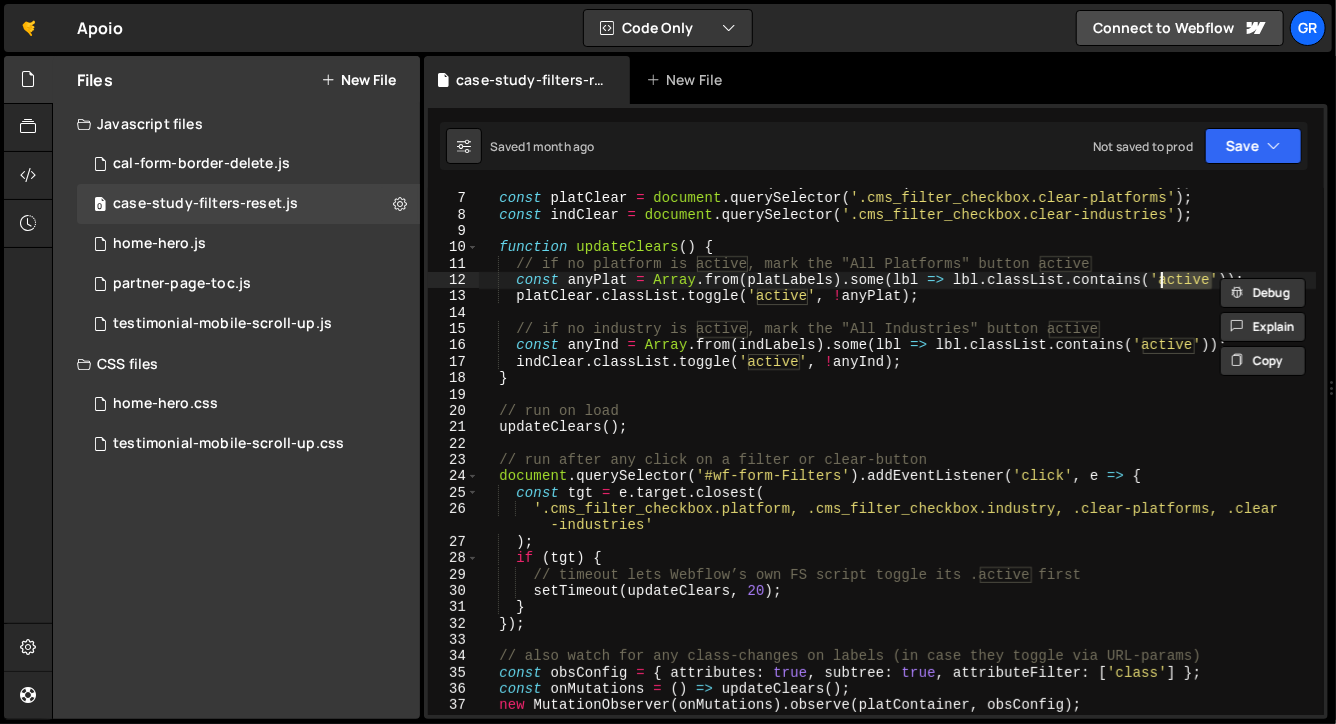 click on "const   indLabels   =   indContainer . querySelectorAll ( '.cms_filter_checkbox.industry' ) ;    const   platClear   =   document . querySelector ( '.cms_filter_checkbox.clear-platforms' ) ;    const   indClear   =   document . querySelector ( '.cms_filter_checkbox.clear-industries' ) ;    function   updateClears ( )   {       // if no platform is active, mark the "All Platforms" button active       const   anyPlat   =   Array . from ( platLabels ) . some ( lbl   =>   lbl . classList . contains ( 'active' )) ;       platClear . classList . toggle ( 'active' ,   ! anyPlat ) ;       // if no industry is active, mark the "All Industries" button active       const   anyInd   =   Array . from ( indLabels ) . some ( lbl   =>   lbl . classList . contains ( 'active' )) ;       indClear . classList . toggle ( 'active' ,   ! anyInd ) ;    }    // run on load    updateClears ( ) ;    // run after any click on a filter or clear-button    document . querySelector ( '#wf-form-Filters' ) . addEventListener ( 'click' ," at bounding box center (897, 454) 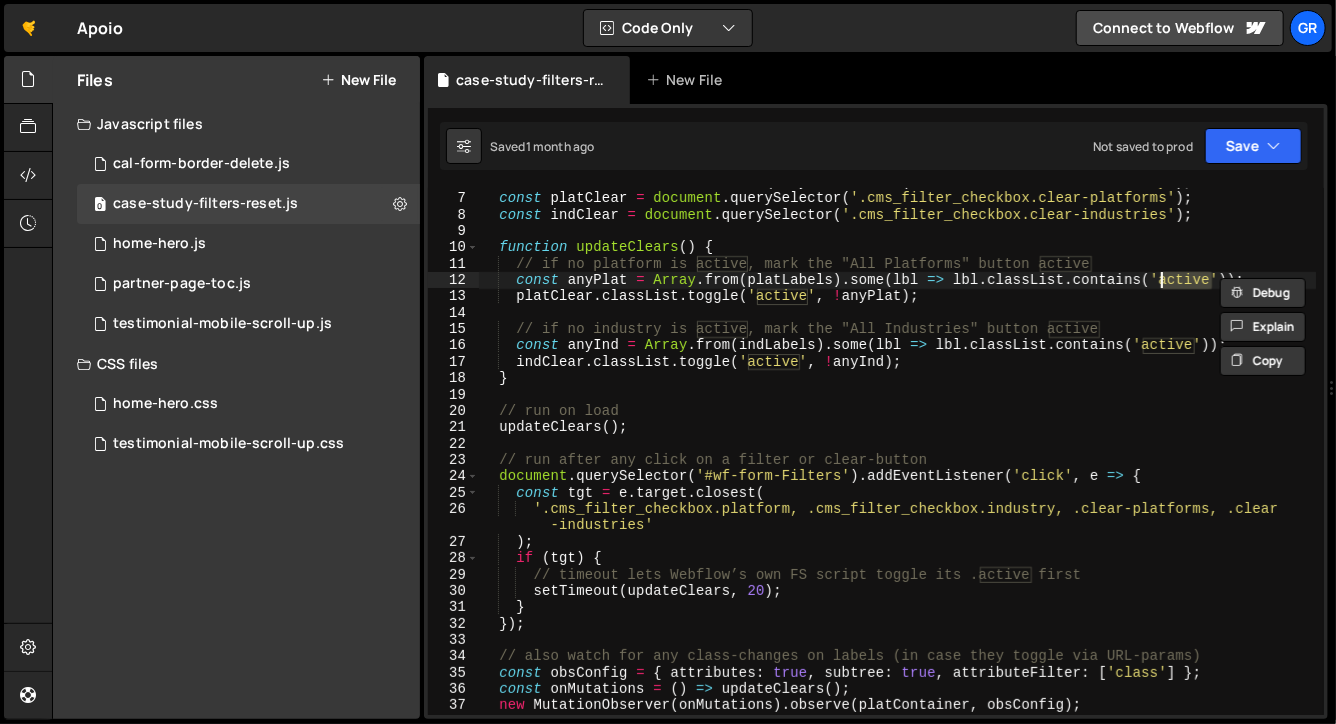 click on "const   indLabels   =   indContainer . querySelectorAll ( '.cms_filter_checkbox.industry' ) ;    const   platClear   =   document . querySelector ( '.cms_filter_checkbox.clear-platforms' ) ;    const   indClear   =   document . querySelector ( '.cms_filter_checkbox.clear-industries' ) ;    function   updateClears ( )   {       // if no platform is active, mark the "All Platforms" button active       const   anyPlat   =   Array . from ( platLabels ) . some ( lbl   =>   lbl . classList . contains ( 'active' )) ;       platClear . classList . toggle ( 'active' ,   ! anyPlat ) ;       // if no industry is active, mark the "All Industries" button active       const   anyInd   =   Array . from ( indLabels ) . some ( lbl   =>   lbl . classList . contains ( 'active' )) ;       indClear . classList . toggle ( 'active' ,   ! anyInd ) ;    }    // run on load    updateClears ( ) ;    // run after any click on a filter or clear-button    document . querySelector ( '#wf-form-Filters' ) . addEventListener ( 'click' ," at bounding box center (897, 454) 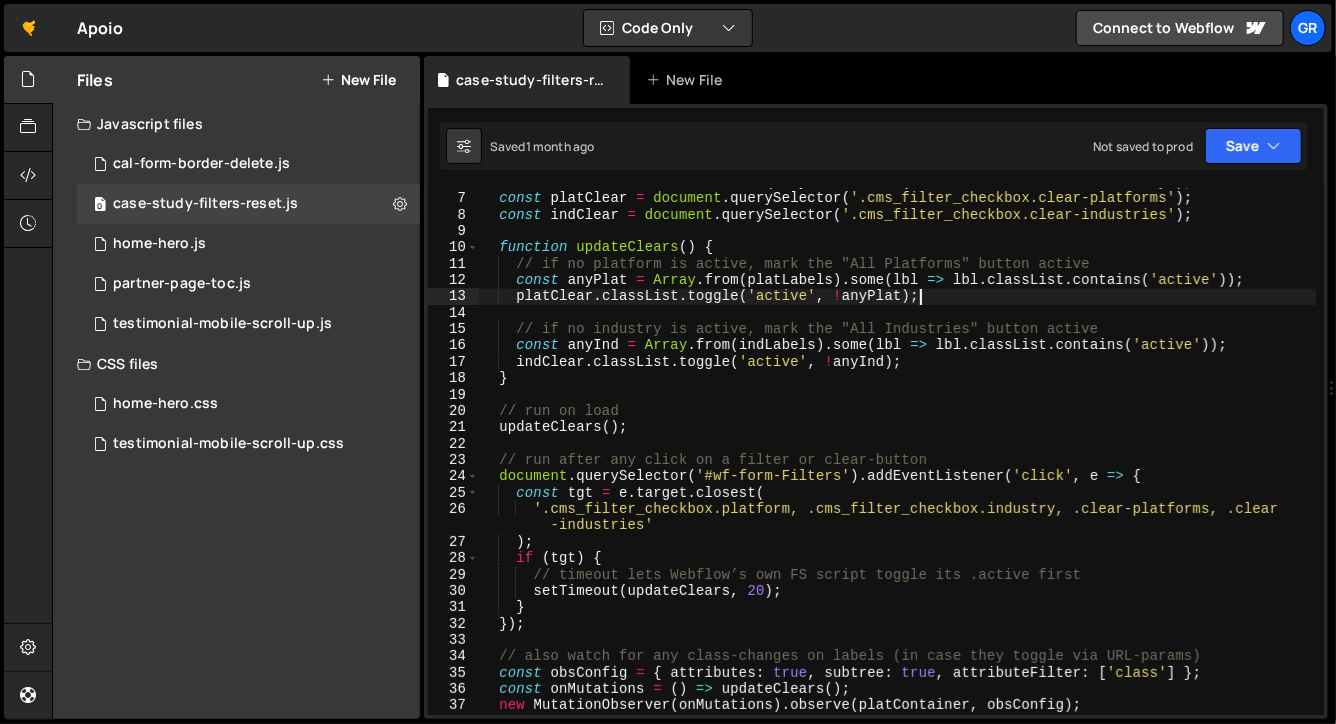 click on "const   indLabels   =   indContainer . querySelectorAll ( '.cms_filter_checkbox.industry' ) ;    const   platClear   =   document . querySelector ( '.cms_filter_checkbox.clear-platforms' ) ;    const   indClear   =   document . querySelector ( '.cms_filter_checkbox.clear-industries' ) ;    function   updateClears ( )   {       // if no platform is active, mark the "All Platforms" button active       const   anyPlat   =   Array . from ( platLabels ) . some ( lbl   =>   lbl . classList . contains ( 'active' )) ;       platClear . classList . toggle ( 'active' ,   ! anyPlat ) ;       // if no industry is active, mark the "All Industries" button active       const   anyInd   =   Array . from ( indLabels ) . some ( lbl   =>   lbl . classList . contains ( 'active' )) ;       indClear . classList . toggle ( 'active' ,   ! anyInd ) ;    }    // run on load    updateClears ( ) ;    // run after any click on a filter or clear-button    document . querySelector ( '#wf-form-Filters' ) . addEventListener ( 'click' ," at bounding box center (897, 454) 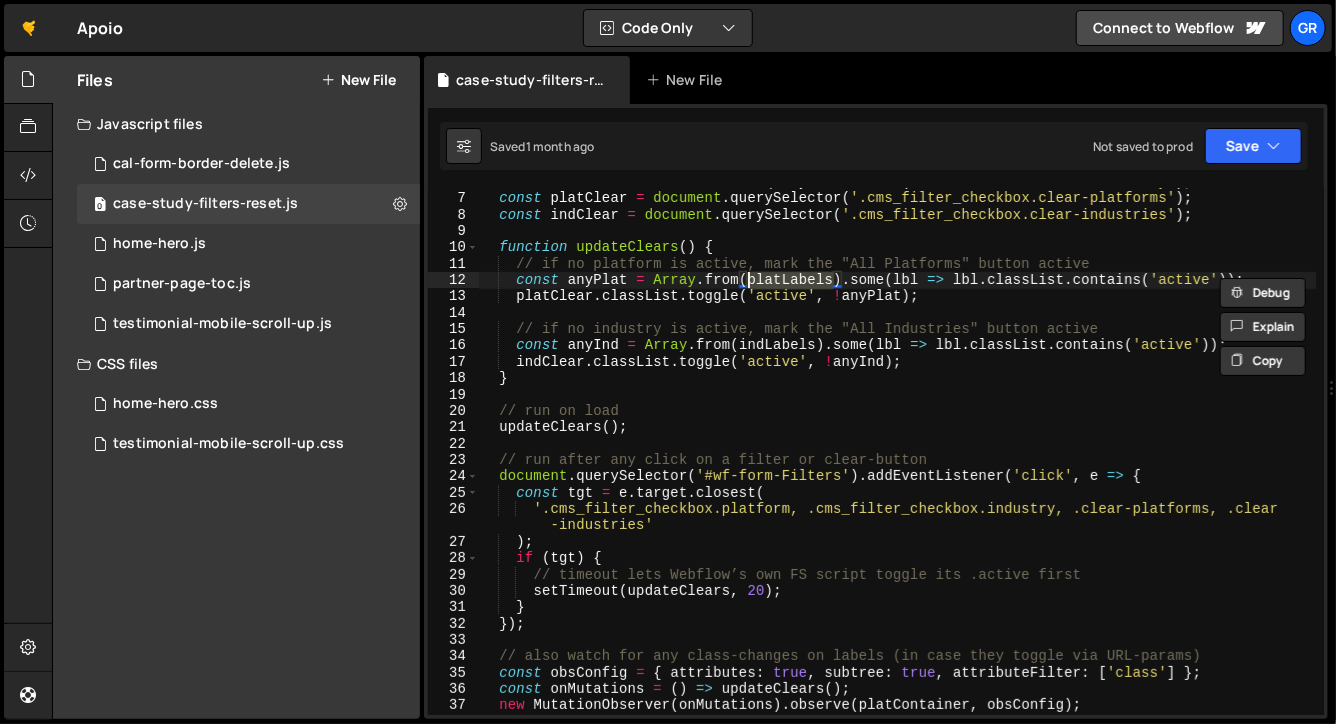click on "const   indLabels   =   indContainer . querySelectorAll ( '.cms_filter_checkbox.industry' ) ;    const   platClear   =   document . querySelector ( '.cms_filter_checkbox.clear-platforms' ) ;    const   indClear   =   document . querySelector ( '.cms_filter_checkbox.clear-industries' ) ;    function   updateClears ( )   {       // if no platform is active, mark the "All Platforms" button active       const   anyPlat   =   Array . from ( platLabels ) . some ( lbl   =>   lbl . classList . contains ( 'active' )) ;       platClear . classList . toggle ( 'active' ,   ! anyPlat ) ;       // if no industry is active, mark the "All Industries" button active       const   anyInd   =   Array . from ( indLabels ) . some ( lbl   =>   lbl . classList . contains ( 'active' )) ;       indClear . classList . toggle ( 'active' ,   ! anyInd ) ;    }    // run on load    updateClears ( ) ;    // run after any click on a filter or clear-button    document . querySelector ( '#wf-form-Filters' ) . addEventListener ( 'click' ," at bounding box center (897, 454) 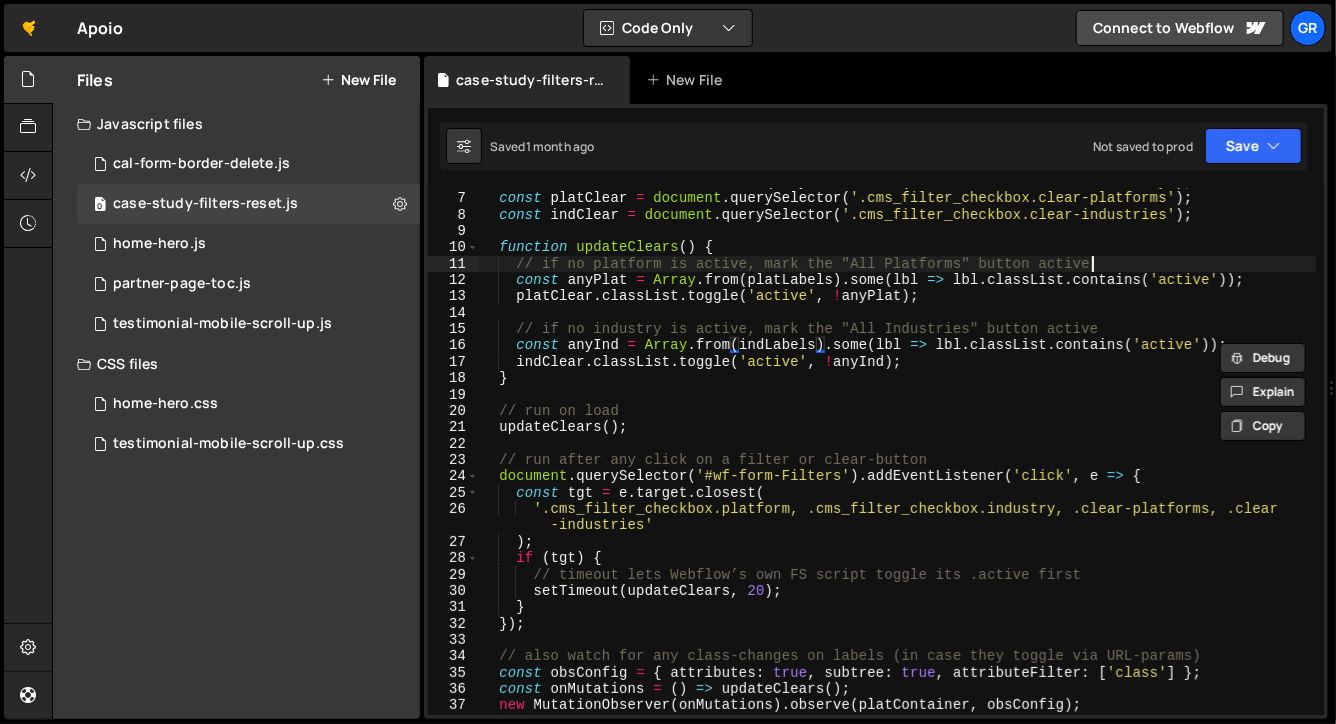 click on "const   indLabels   =   indContainer . querySelectorAll ( '.cms_filter_checkbox.industry' ) ;    const   platClear   =   document . querySelector ( '.cms_filter_checkbox.clear-platforms' ) ;    const   indClear   =   document . querySelector ( '.cms_filter_checkbox.clear-industries' ) ;    function   updateClears ( )   {       // if no platform is active, mark the "All Platforms" button active       const   anyPlat   =   Array . from ( platLabels ) . some ( lbl   =>   lbl . classList . contains ( 'active' )) ;       platClear . classList . toggle ( 'active' ,   ! anyPlat ) ;       // if no industry is active, mark the "All Industries" button active       const   anyInd   =   Array . from ( indLabels ) . some ( lbl   =>   lbl . classList . contains ( 'active' )) ;       indClear . classList . toggle ( 'active' ,   ! anyInd ) ;    }    // run on load    updateClears ( ) ;    // run after any click on a filter or clear-button    document . querySelector ( '#wf-form-Filters' ) . addEventListener ( 'click' ," at bounding box center (897, 454) 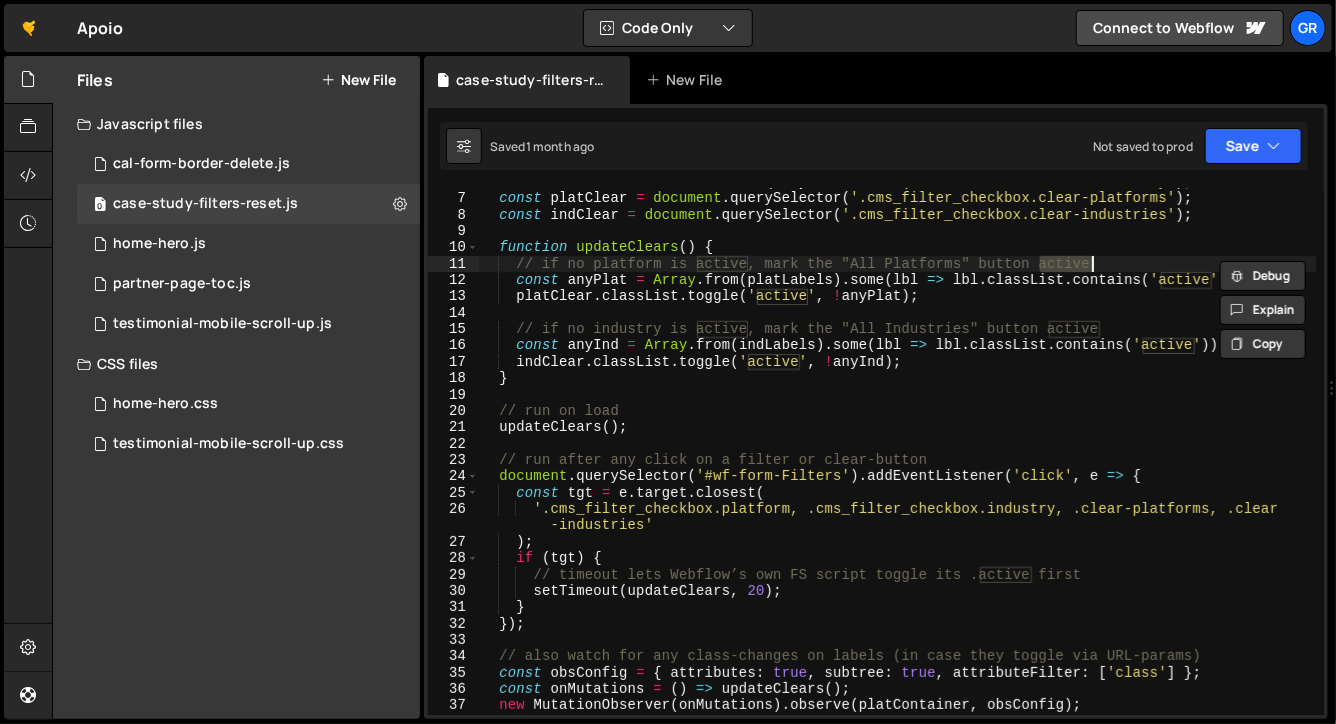 click on "const   indLabels   =   indContainer . querySelectorAll ( '.cms_filter_checkbox.industry' ) ;    const   platClear   =   document . querySelector ( '.cms_filter_checkbox.clear-platforms' ) ;    const   indClear   =   document . querySelector ( '.cms_filter_checkbox.clear-industries' ) ;    function   updateClears ( )   {       // if no platform is active, mark the "All Platforms" button active       const   anyPlat   =   Array . from ( platLabels ) . some ( lbl   =>   lbl . classList . contains ( 'active' )) ;       platClear . classList . toggle ( 'active' ,   ! anyPlat ) ;       // if no industry is active, mark the "All Industries" button active       const   anyInd   =   Array . from ( indLabels ) . some ( lbl   =>   lbl . classList . contains ( 'active' )) ;       indClear . classList . toggle ( 'active' ,   ! anyInd ) ;    }    // run on load    updateClears ( ) ;    // run after any click on a filter or clear-button    document . querySelector ( '#wf-form-Filters' ) . addEventListener ( 'click' ," at bounding box center (897, 454) 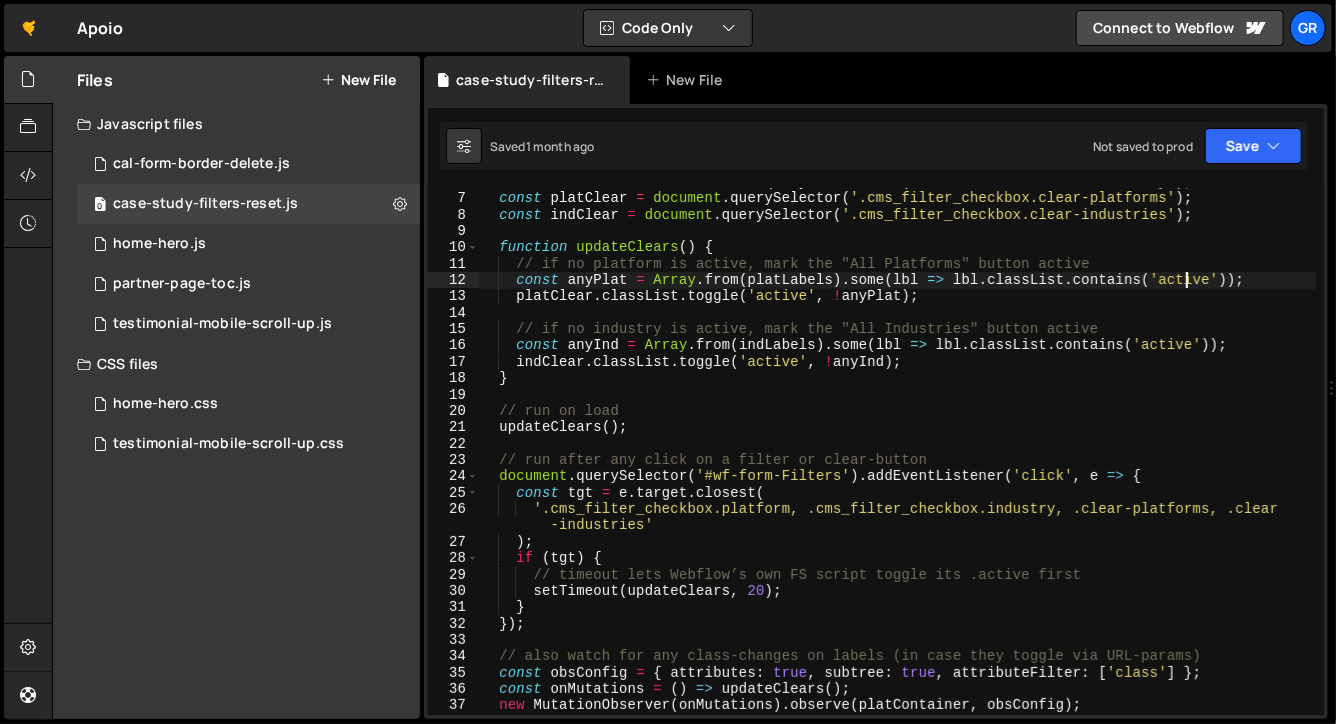 click on "const   indLabels   =   indContainer . querySelectorAll ( '.cms_filter_checkbox.industry' ) ;    const   platClear   =   document . querySelector ( '.cms_filter_checkbox.clear-platforms' ) ;    const   indClear   =   document . querySelector ( '.cms_filter_checkbox.clear-industries' ) ;    function   updateClears ( )   {       // if no platform is active, mark the "All Platforms" button active       const   anyPlat   =   Array . from ( platLabels ) . some ( lbl   =>   lbl . classList . contains ( 'active' )) ;       platClear . classList . toggle ( 'active' ,   ! anyPlat ) ;       // if no industry is active, mark the "All Industries" button active       const   anyInd   =   Array . from ( indLabels ) . some ( lbl   =>   lbl . classList . contains ( 'active' )) ;       indClear . classList . toggle ( 'active' ,   ! anyInd ) ;    }    // run on load    updateClears ( ) ;    // run after any click on a filter or clear-button    document . querySelector ( '#wf-form-Filters' ) . addEventListener ( 'click' ," at bounding box center [897, 454] 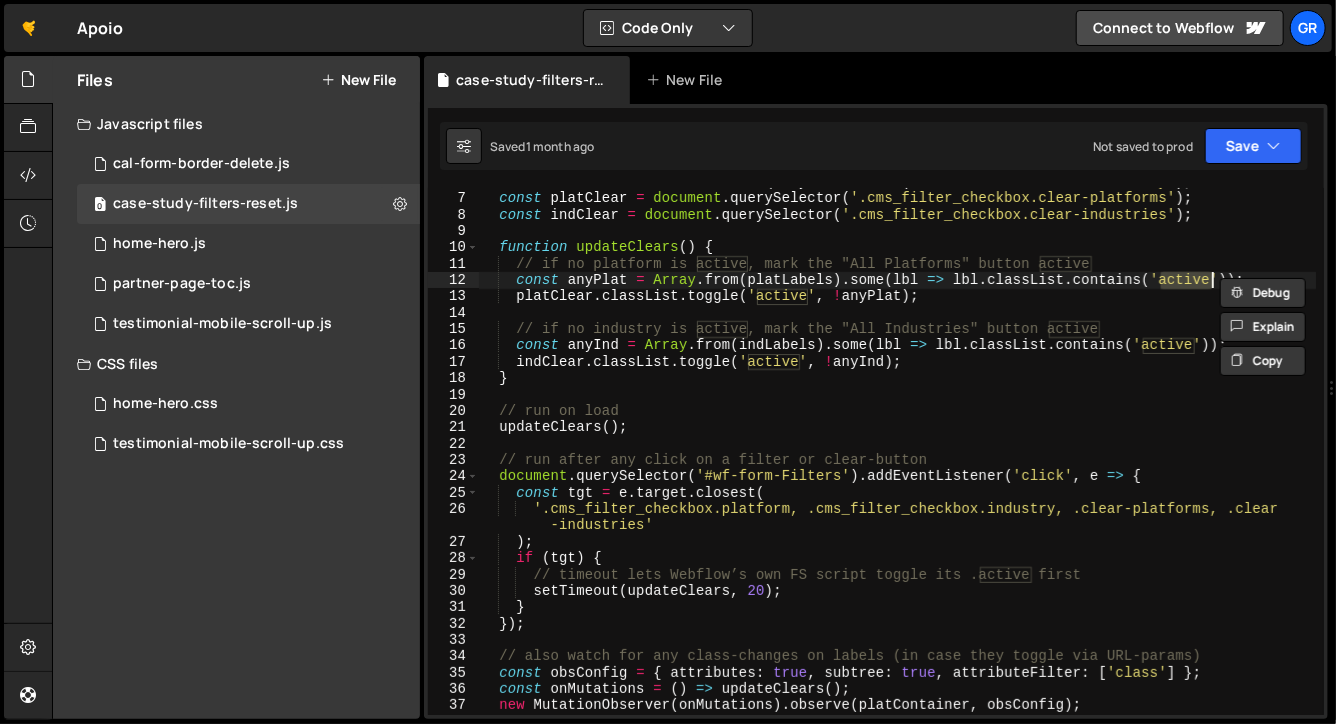 click on "const   indLabels   =   indContainer . querySelectorAll ( '.cms_filter_checkbox.industry' ) ;    const   platClear   =   document . querySelector ( '.cms_filter_checkbox.clear-platforms' ) ;    const   indClear   =   document . querySelector ( '.cms_filter_checkbox.clear-industries' ) ;    function   updateClears ( )   {       // if no platform is active, mark the "All Platforms" button active       const   anyPlat   =   Array . from ( platLabels ) . some ( lbl   =>   lbl . classList . contains ( 'active' )) ;       platClear . classList . toggle ( 'active' ,   ! anyPlat ) ;       // if no industry is active, mark the "All Industries" button active       const   anyInd   =   Array . from ( indLabels ) . some ( lbl   =>   lbl . classList . contains ( 'active' )) ;       indClear . classList . toggle ( 'active' ,   ! anyInd ) ;    }    // run on load    updateClears ( ) ;    // run after any click on a filter or clear-button    document . querySelector ( '#wf-form-Filters' ) . addEventListener ( 'click' ," at bounding box center (897, 454) 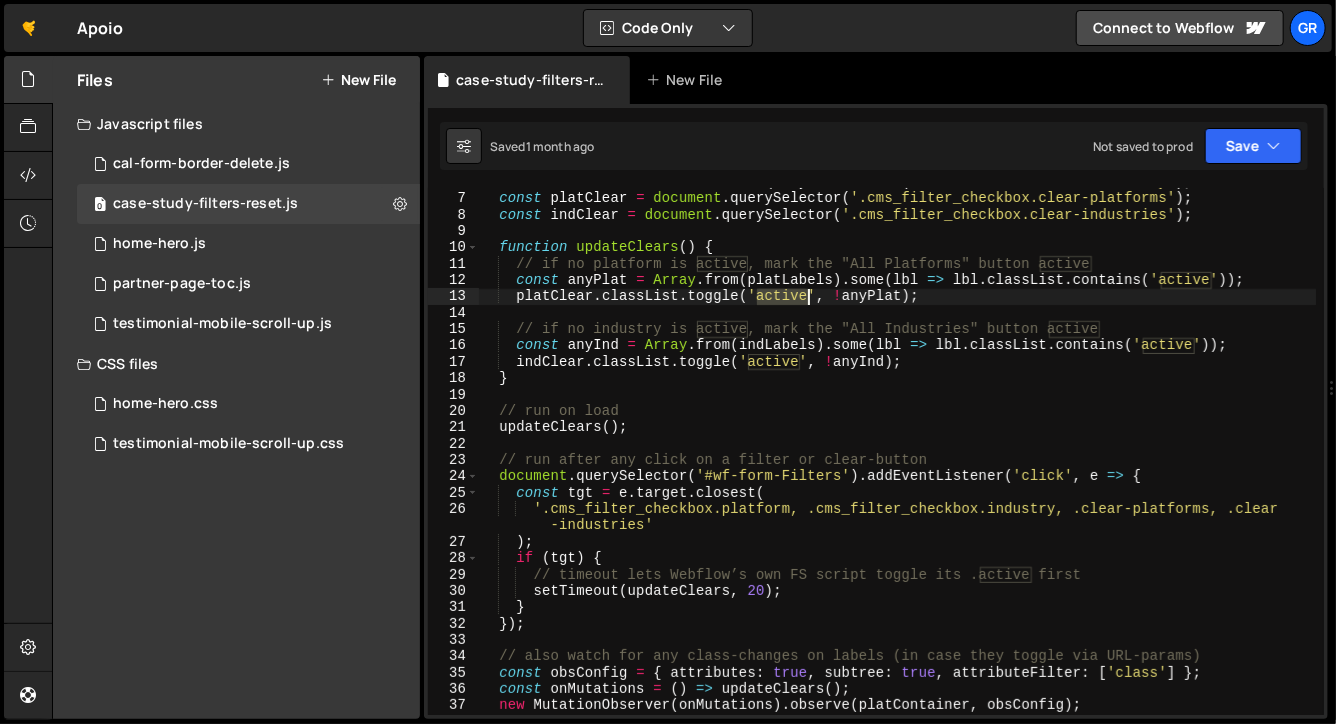 click on "const   indLabels   =   indContainer . querySelectorAll ( '.cms_filter_checkbox.industry' ) ;    const   platClear   =   document . querySelector ( '.cms_filter_checkbox.clear-platforms' ) ;    const   indClear   =   document . querySelector ( '.cms_filter_checkbox.clear-industries' ) ;    function   updateClears ( )   {       // if no platform is active, mark the "All Platforms" button active       const   anyPlat   =   Array . from ( platLabels ) . some ( lbl   =>   lbl . classList . contains ( 'active' )) ;       platClear . classList . toggle ( 'active' ,   ! anyPlat ) ;       // if no industry is active, mark the "All Industries" button active       const   anyInd   =   Array . from ( indLabels ) . some ( lbl   =>   lbl . classList . contains ( 'active' )) ;       indClear . classList . toggle ( 'active' ,   ! anyInd ) ;    }    // run on load    updateClears ( ) ;    // run after any click on a filter or clear-button    document . querySelector ( '#wf-form-Filters' ) . addEventListener ( 'click' ," at bounding box center (897, 454) 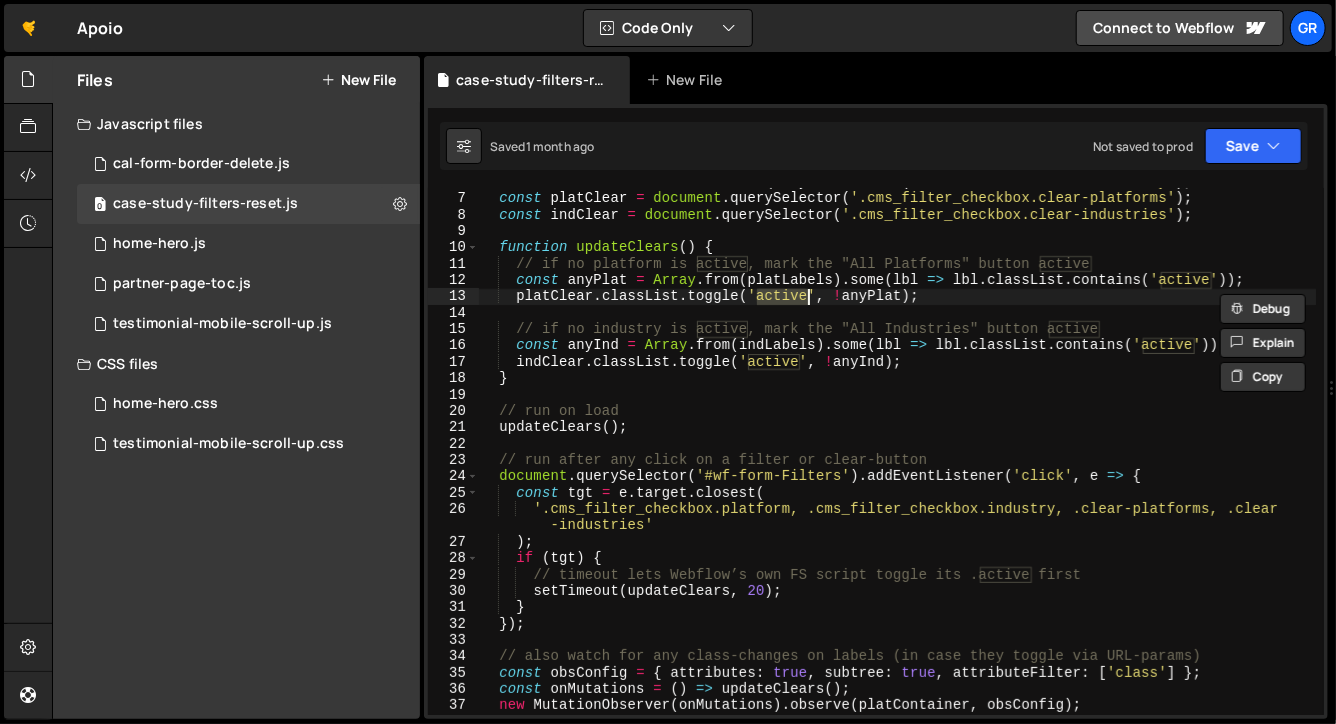 click on "const   indLabels   =   indContainer . querySelectorAll ( '.cms_filter_checkbox.industry' ) ;    const   platClear   =   document . querySelector ( '.cms_filter_checkbox.clear-platforms' ) ;    const   indClear   =   document . querySelector ( '.cms_filter_checkbox.clear-industries' ) ;    function   updateClears ( )   {       // if no platform is active, mark the "All Platforms" button active       const   anyPlat   =   Array . from ( platLabels ) . some ( lbl   =>   lbl . classList . contains ( 'active' )) ;       platClear . classList . toggle ( 'active' ,   ! anyPlat ) ;       // if no industry is active, mark the "All Industries" button active       const   anyInd   =   Array . from ( indLabels ) . some ( lbl   =>   lbl . classList . contains ( 'active' )) ;       indClear . classList . toggle ( 'active' ,   ! anyInd ) ;    }    // run on load    updateClears ( ) ;    // run after any click on a filter or clear-button    document . querySelector ( '#wf-form-Filters' ) . addEventListener ( 'click' ," at bounding box center [897, 454] 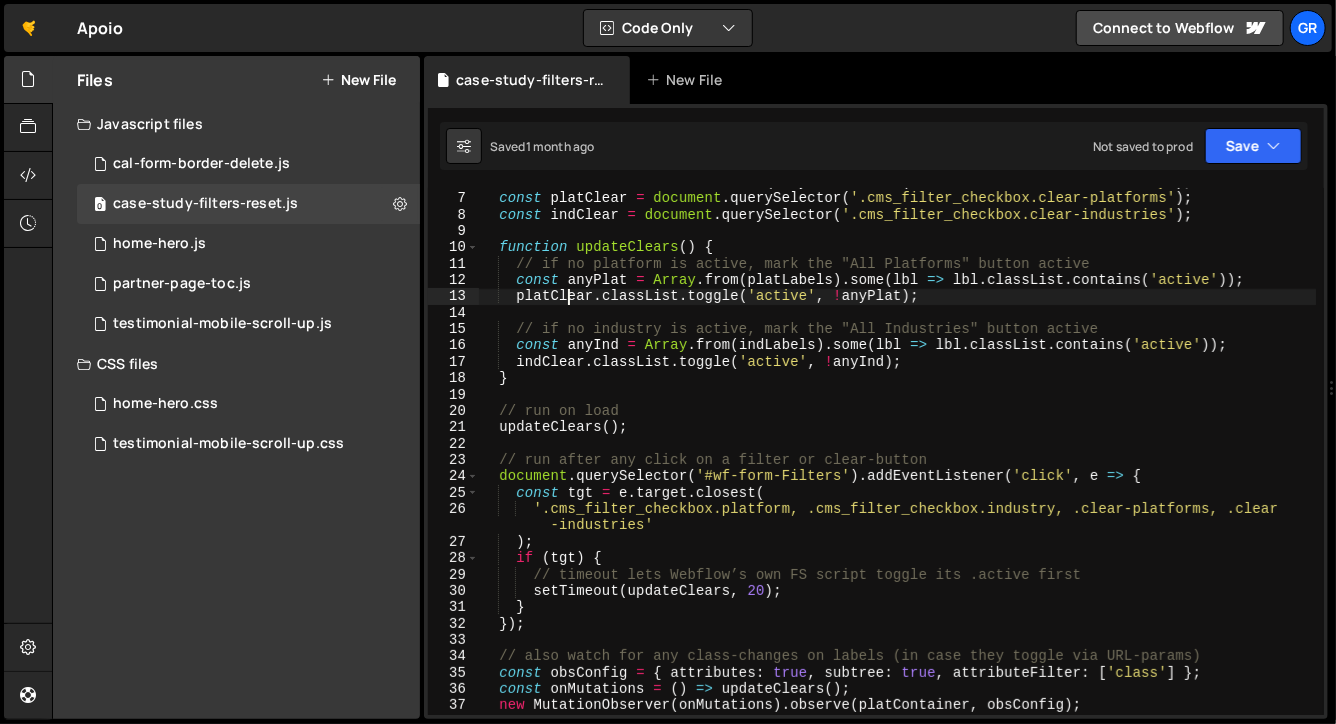 click on "const   indLabels   =   indContainer . querySelectorAll ( '.cms_filter_checkbox.industry' ) ;    const   platClear   =   document . querySelector ( '.cms_filter_checkbox.clear-platforms' ) ;    const   indClear   =   document . querySelector ( '.cms_filter_checkbox.clear-industries' ) ;    function   updateClears ( )   {       // if no platform is active, mark the "All Platforms" button active       const   anyPlat   =   Array . from ( platLabels ) . some ( lbl   =>   lbl . classList . contains ( 'active' )) ;       platClear . classList . toggle ( 'active' ,   ! anyPlat ) ;       // if no industry is active, mark the "All Industries" button active       const   anyInd   =   Array . from ( indLabels ) . some ( lbl   =>   lbl . classList . contains ( 'active' )) ;       indClear . classList . toggle ( 'active' ,   ! anyInd ) ;    }    // run on load    updateClears ( ) ;    // run after any click on a filter or clear-button    document . querySelector ( '#wf-form-Filters' ) . addEventListener ( 'click' ," at bounding box center (897, 454) 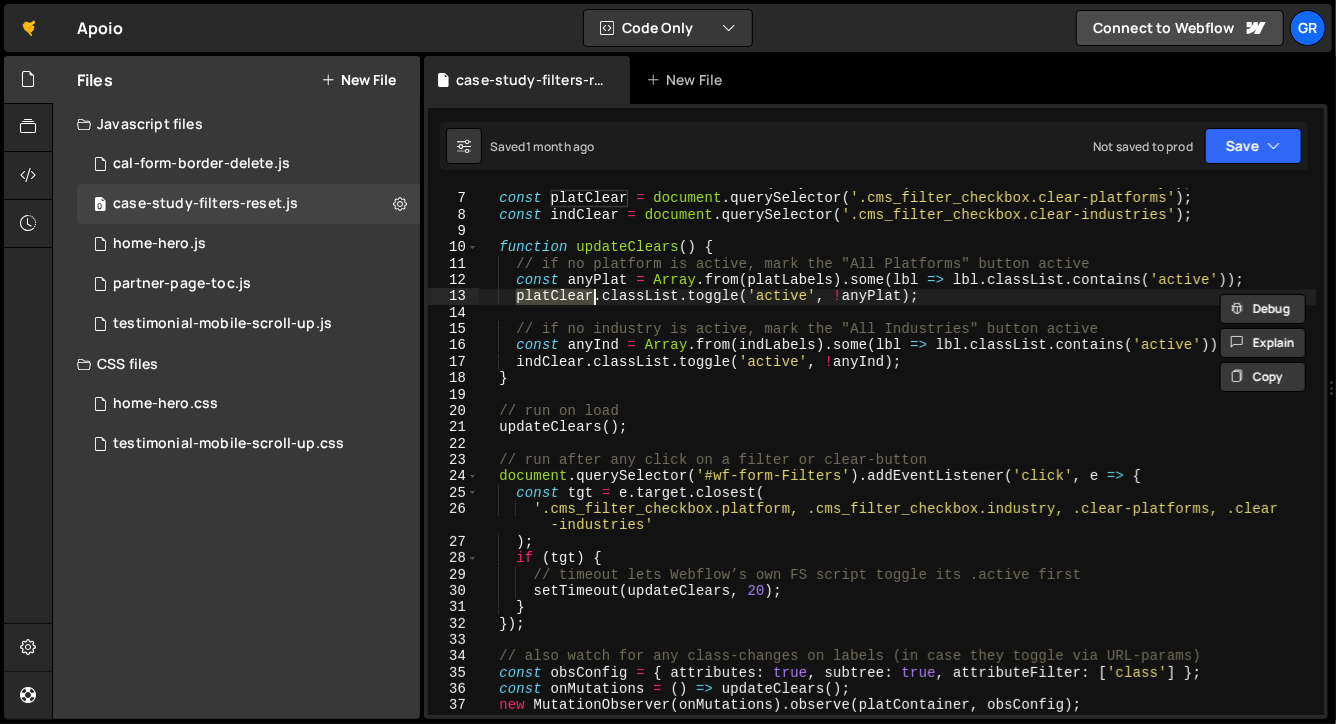 click on "const   indLabels   =   indContainer . querySelectorAll ( '.cms_filter_checkbox.industry' ) ;    const   platClear   =   document . querySelector ( '.cms_filter_checkbox.clear-platforms' ) ;    const   indClear   =   document . querySelector ( '.cms_filter_checkbox.clear-industries' ) ;    function   updateClears ( )   {       // if no platform is active, mark the "All Platforms" button active       const   anyPlat   =   Array . from ( platLabels ) . some ( lbl   =>   lbl . classList . contains ( 'active' )) ;       platClear . classList . toggle ( 'active' ,   ! anyPlat ) ;       // if no industry is active, mark the "All Industries" button active       const   anyInd   =   Array . from ( indLabels ) . some ( lbl   =>   lbl . classList . contains ( 'active' )) ;       indClear . classList . toggle ( 'active' ,   ! anyInd ) ;    }    // run on load    updateClears ( ) ;    // run after any click on a filter or clear-button    document . querySelector ( '#wf-form-Filters' ) . addEventListener ( 'click' ," at bounding box center (897, 454) 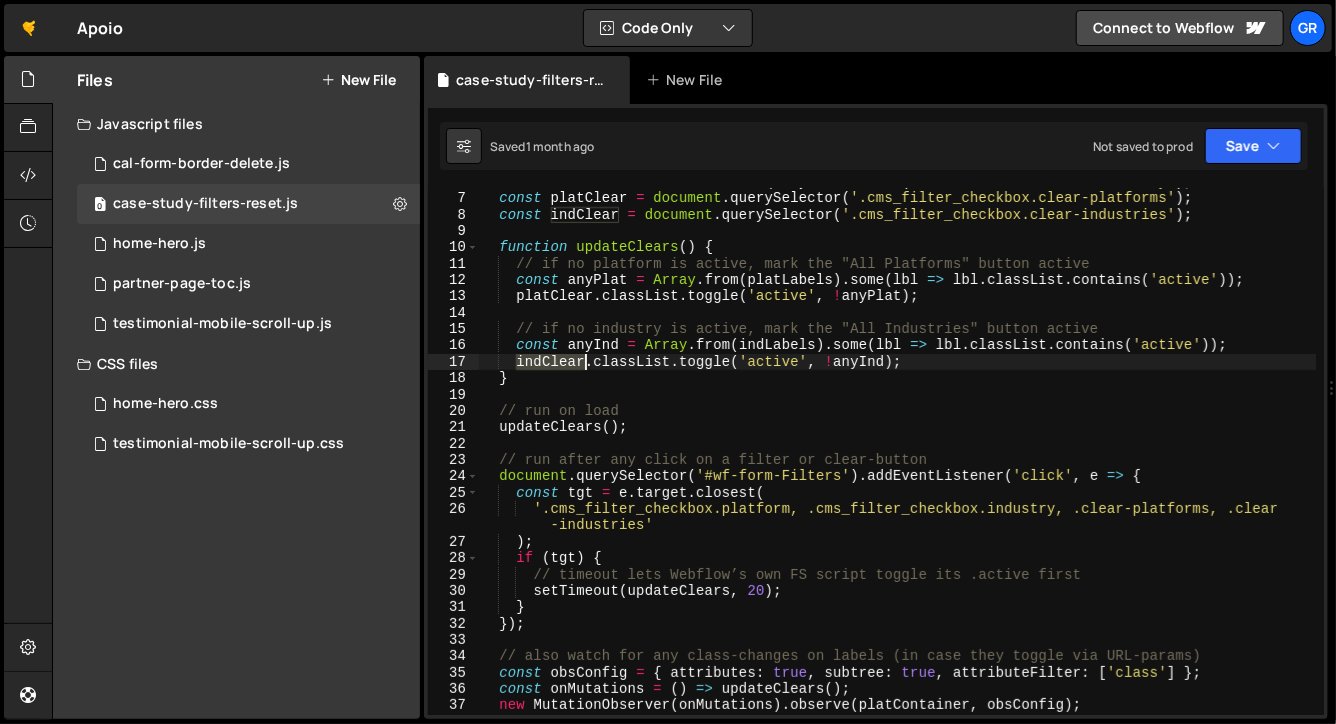click on "const   indLabels   =   indContainer . querySelectorAll ( '.cms_filter_checkbox.industry' ) ;    const   platClear   =   document . querySelector ( '.cms_filter_checkbox.clear-platforms' ) ;    const   indClear   =   document . querySelector ( '.cms_filter_checkbox.clear-industries' ) ;    function   updateClears ( )   {       // if no platform is active, mark the "All Platforms" button active       const   anyPlat   =   Array . from ( platLabels ) . some ( lbl   =>   lbl . classList . contains ( 'active' )) ;       platClear . classList . toggle ( 'active' ,   ! anyPlat ) ;       // if no industry is active, mark the "All Industries" button active       const   anyInd   =   Array . from ( indLabels ) . some ( lbl   =>   lbl . classList . contains ( 'active' )) ;       indClear . classList . toggle ( 'active' ,   ! anyInd ) ;    }    // run on load    updateClears ( ) ;    // run after any click on a filter or clear-button    document . querySelector ( '#wf-form-Filters' ) . addEventListener ( 'click' ," at bounding box center (897, 454) 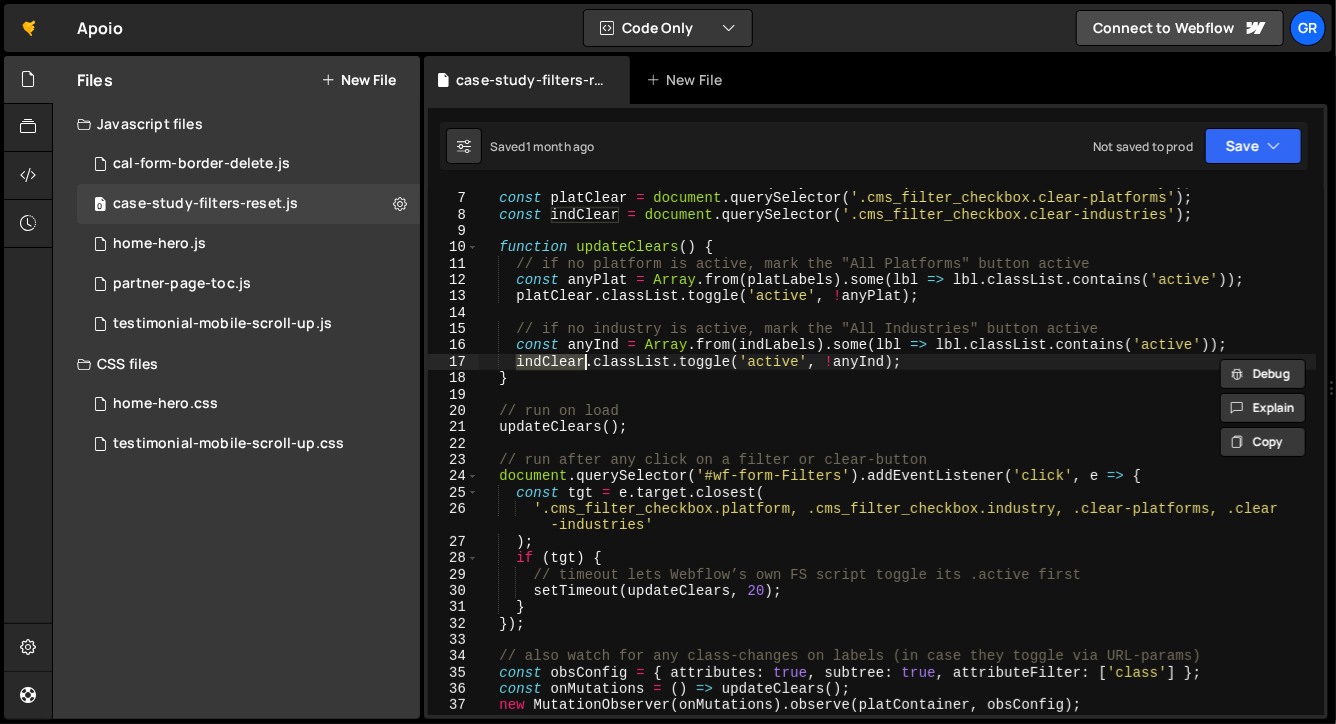 click on "const   indLabels   =   indContainer . querySelectorAll ( '.cms_filter_checkbox.industry' ) ;    const   platClear   =   document . querySelector ( '.cms_filter_checkbox.clear-platforms' ) ;    const   indClear   =   document . querySelector ( '.cms_filter_checkbox.clear-industries' ) ;    function   updateClears ( )   {       // if no platform is active, mark the "All Platforms" button active       const   anyPlat   =   Array . from ( platLabels ) . some ( lbl   =>   lbl . classList . contains ( 'active' )) ;       platClear . classList . toggle ( 'active' ,   ! anyPlat ) ;       // if no industry is active, mark the "All Industries" button active       const   anyInd   =   Array . from ( indLabels ) . some ( lbl   =>   lbl . classList . contains ( 'active' )) ;       indClear . classList . toggle ( 'active' ,   ! anyInd ) ;    }    // run on load    updateClears ( ) ;    // run after any click on a filter or clear-button    document . querySelector ( '#wf-form-Filters' ) . addEventListener ( 'click' ," at bounding box center [897, 454] 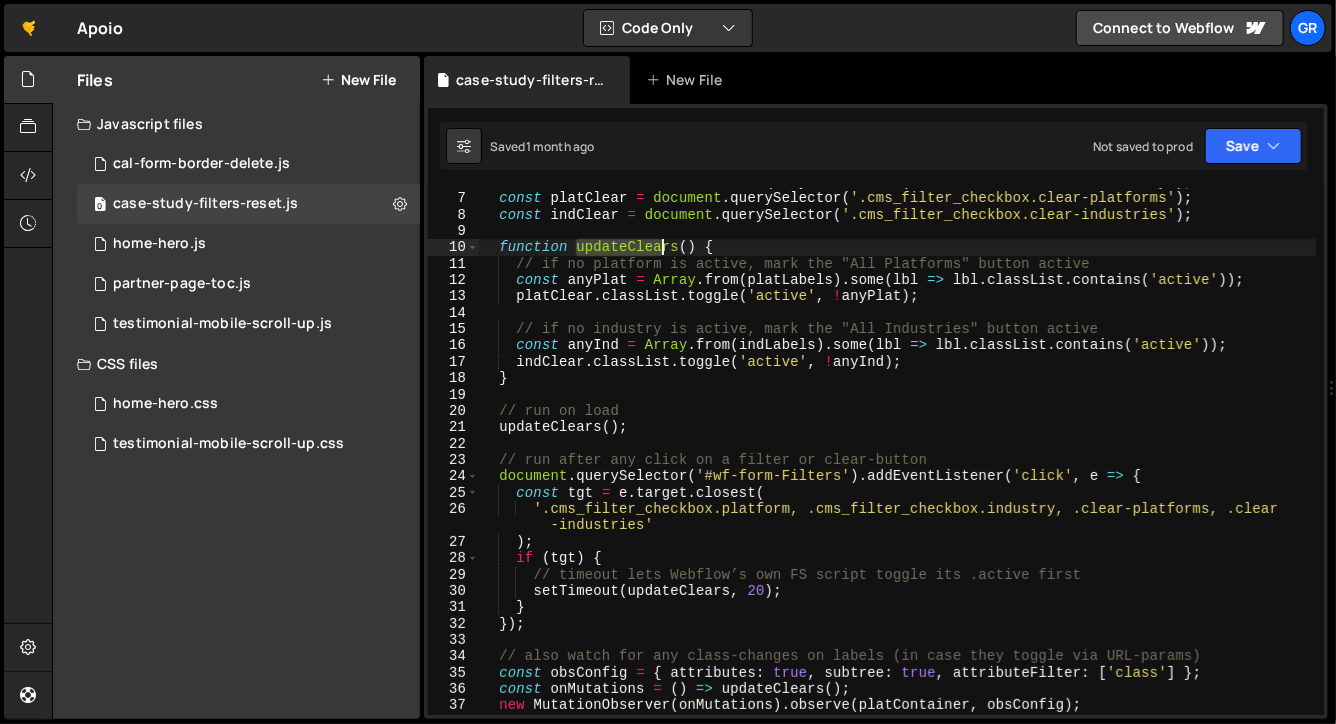 drag, startPoint x: 578, startPoint y: 249, endPoint x: 696, endPoint y: 250, distance: 118.004234 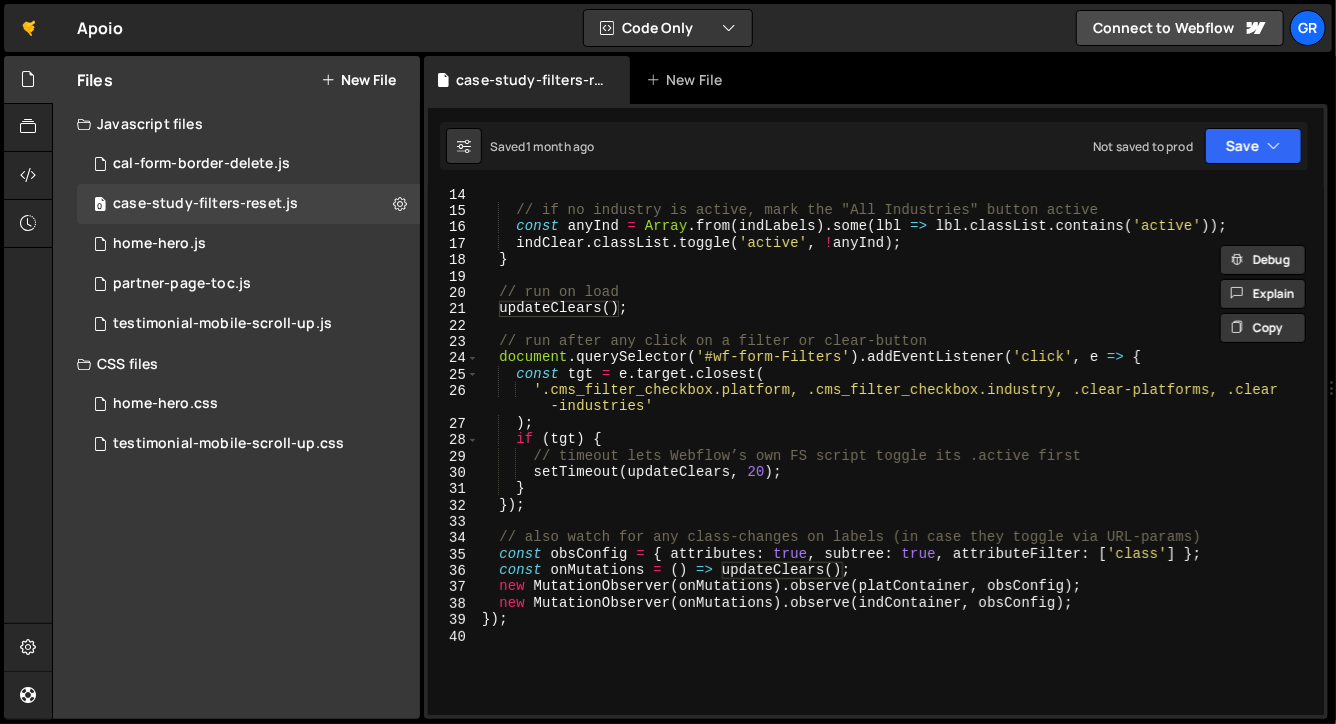 scroll, scrollTop: 214, scrollLeft: 0, axis: vertical 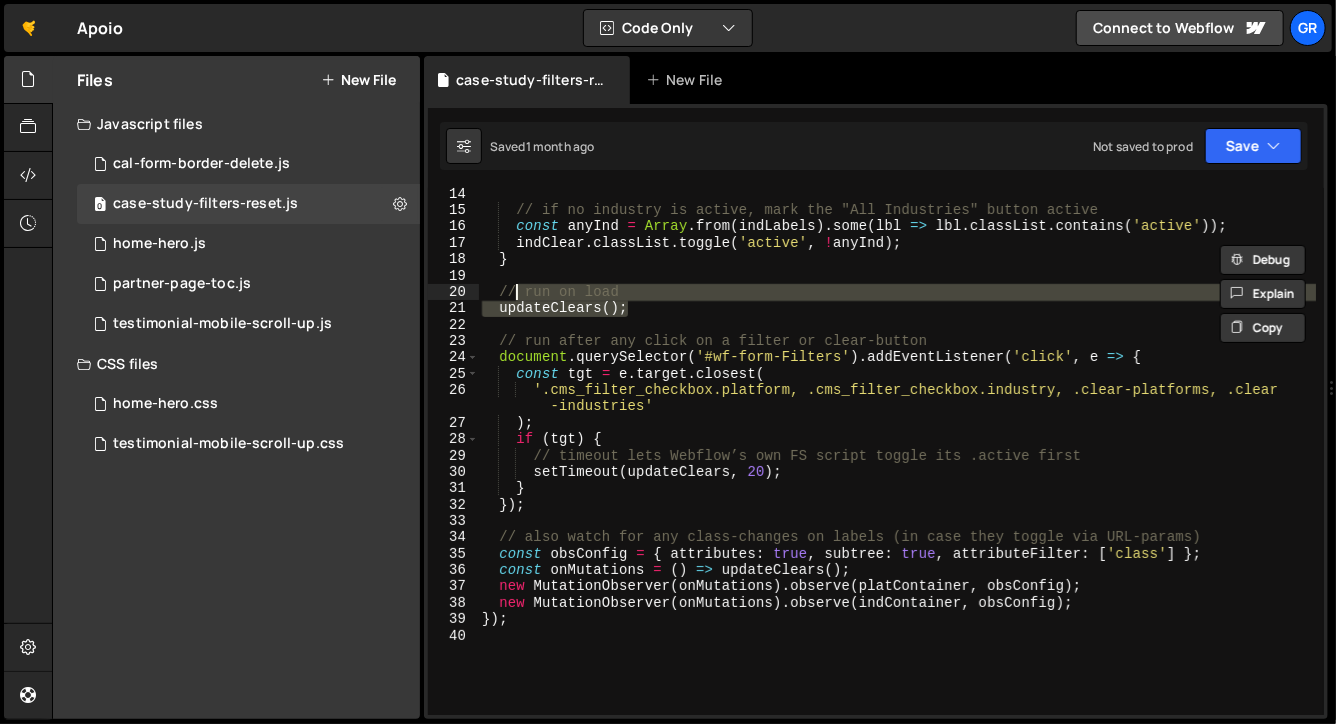 drag, startPoint x: 639, startPoint y: 308, endPoint x: 512, endPoint y: 294, distance: 127.769325 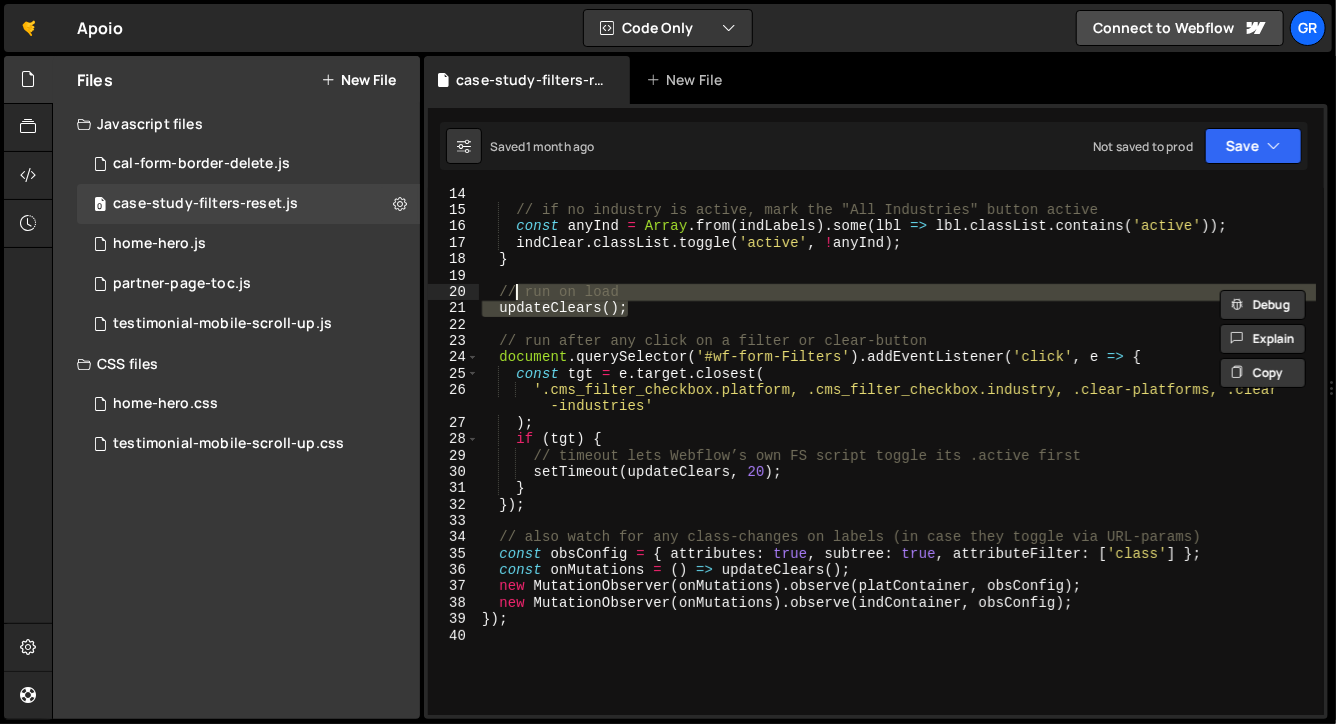 click on "// if no industry is active, mark the "All Industries" button active       const   anyInd   =   Array . from ( indLabels ) . some ( lbl   =>   lbl . classList . contains ( 'active' )) ;       indClear . classList . toggle ( 'active' ,   ! anyInd ) ;    }    // run on load    updateClears ( ) ;    // run after any click on a filter or clear-button    document . querySelector ( '#wf-form-Filters' ) . addEventListener ( 'click' ,   e   =>   {       const   tgt   =   e . target . closest (          '.cms_filter_checkbox.platform, .cms_filter_checkbox.industry, .clear-platforms, .clear          -industries'       ) ;       if   ( tgt )   {          // timeout lets Webflow’s own FS script toggle its .active first          setTimeout ( updateClears ,   20 ) ;       }    }) ;    // also watch for any class-changes on labels (in case they toggle via URL-params)    const   obsConfig   =   {   attributes :   true ,   subtree :   true ,   attributeFilter :   [ 'class' ]   } ;    const   onMutations   =" at bounding box center (897, 466) 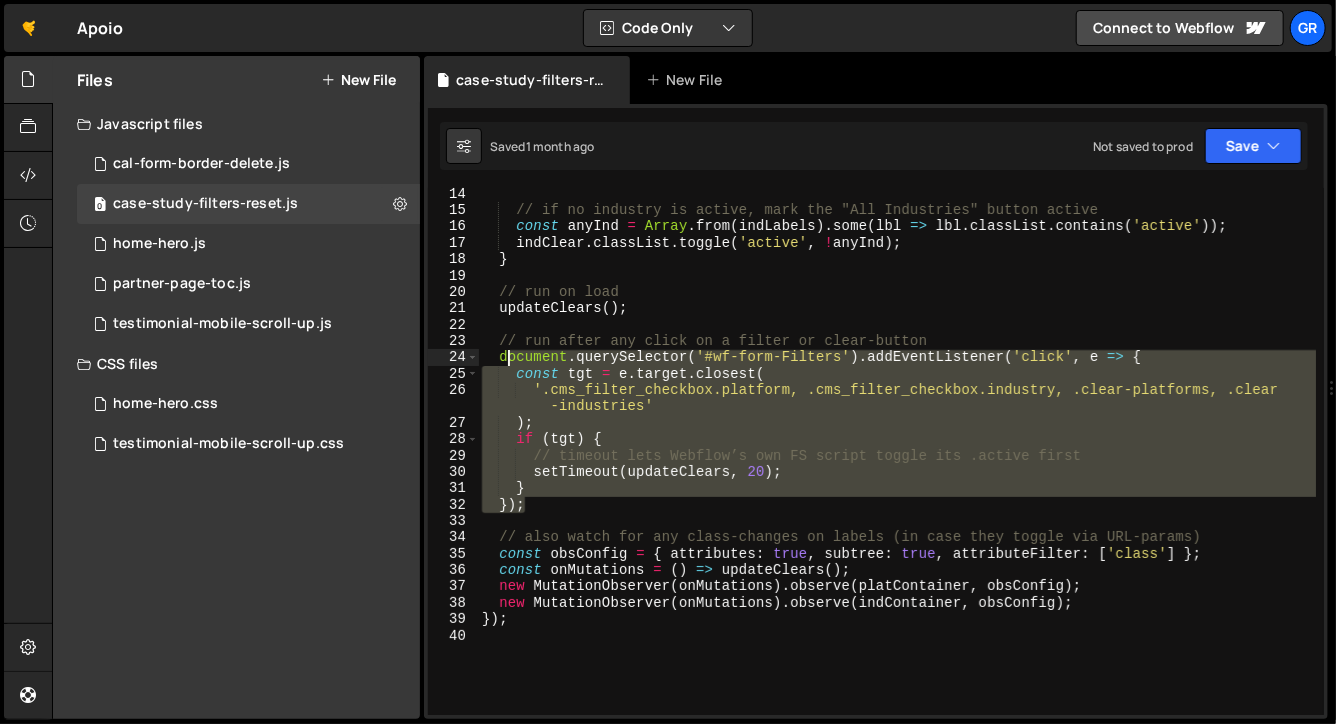 drag, startPoint x: 536, startPoint y: 508, endPoint x: 505, endPoint y: 358, distance: 153.16985 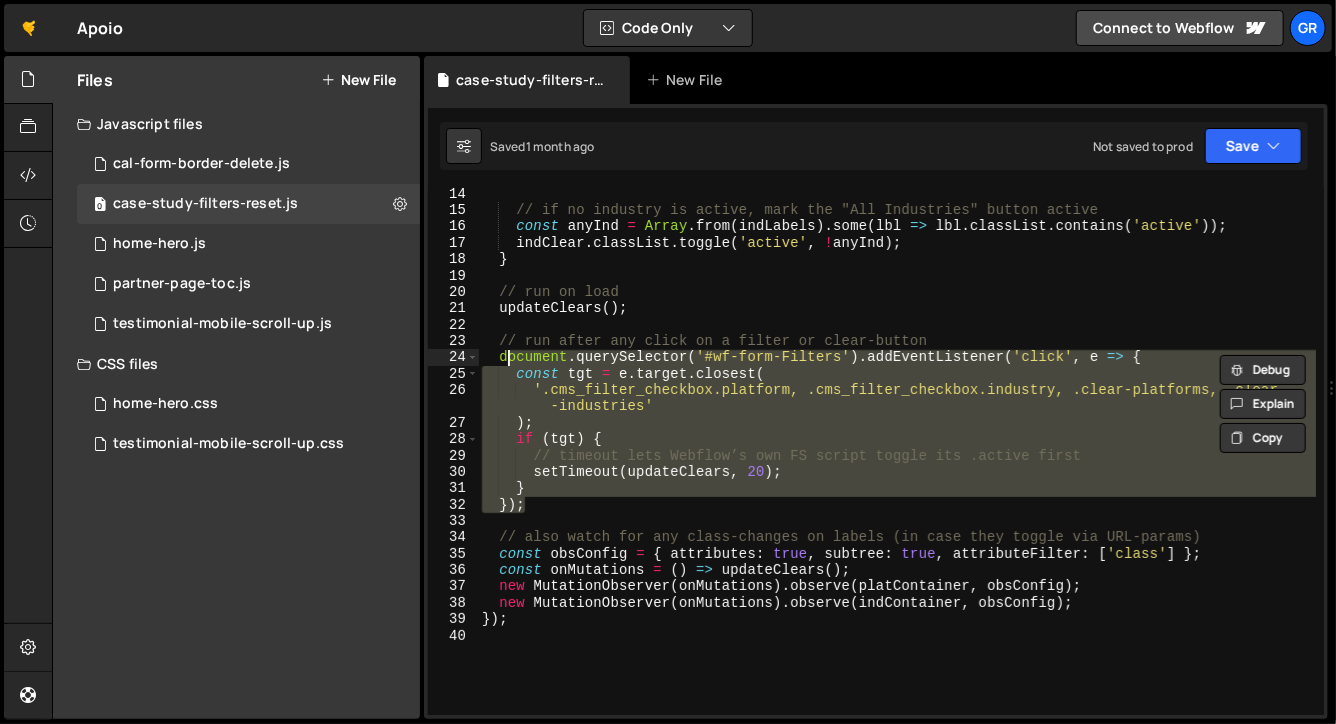 click on "// if no industry is active, mark the "All Industries" button active       const   anyInd   =   Array . from ( indLabels ) . some ( lbl   =>   lbl . classList . contains ( 'active' )) ;       indClear . classList . toggle ( 'active' ,   ! anyInd ) ;    }    // run on load    updateClears ( ) ;    // run after any click on a filter or clear-button    document . querySelector ( '#wf-form-Filters' ) . addEventListener ( 'click' ,   e   =>   {       const   tgt   =   e . target . closest (          '.cms_filter_checkbox.platform, .cms_filter_checkbox.industry, .clear-platforms, .clear          -industries'       ) ;       if   ( tgt )   {          // timeout lets Webflow’s own FS script toggle its .active first          setTimeout ( updateClears ,   20 ) ;       }    }) ;    // also watch for any class-changes on labels (in case they toggle via URL-params)    const   obsConfig   =   {   attributes :   true ,   subtree :   true ,   attributeFilter :   [ 'class' ]   } ;    const   onMutations   =" at bounding box center [897, 451] 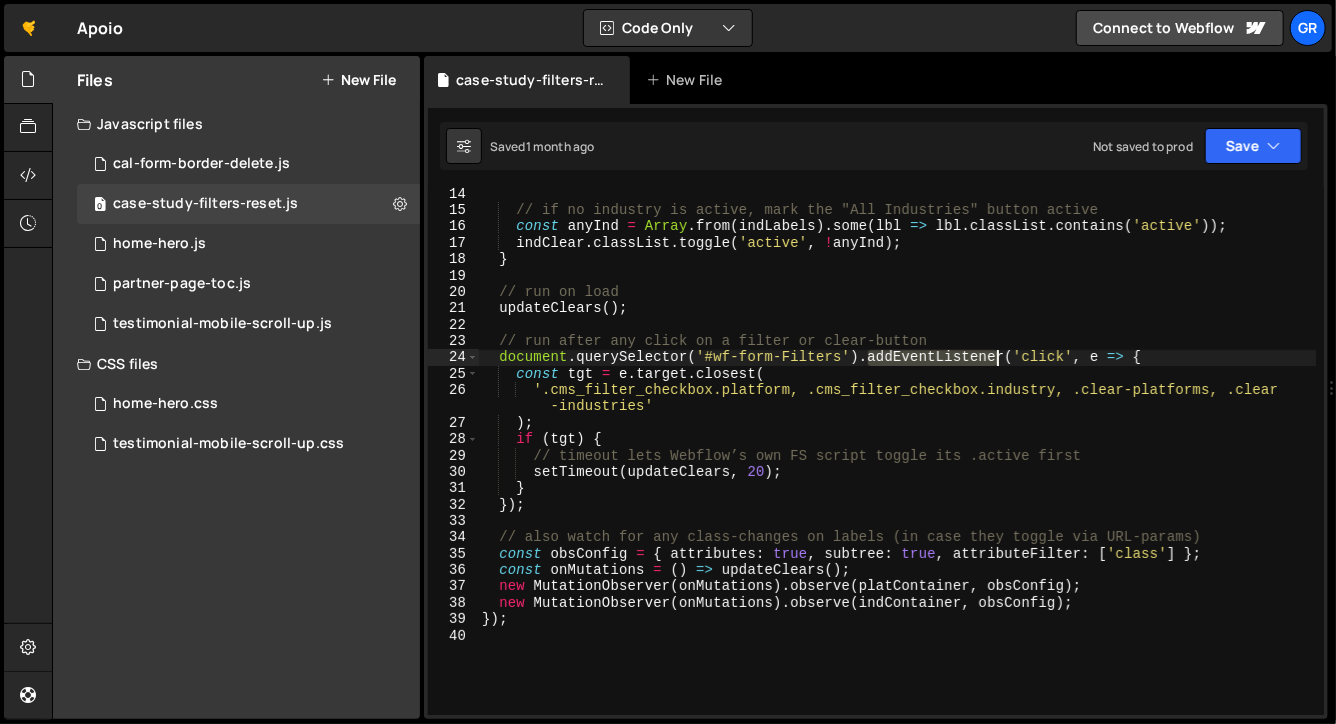 drag, startPoint x: 869, startPoint y: 358, endPoint x: 1006, endPoint y: 362, distance: 137.05838 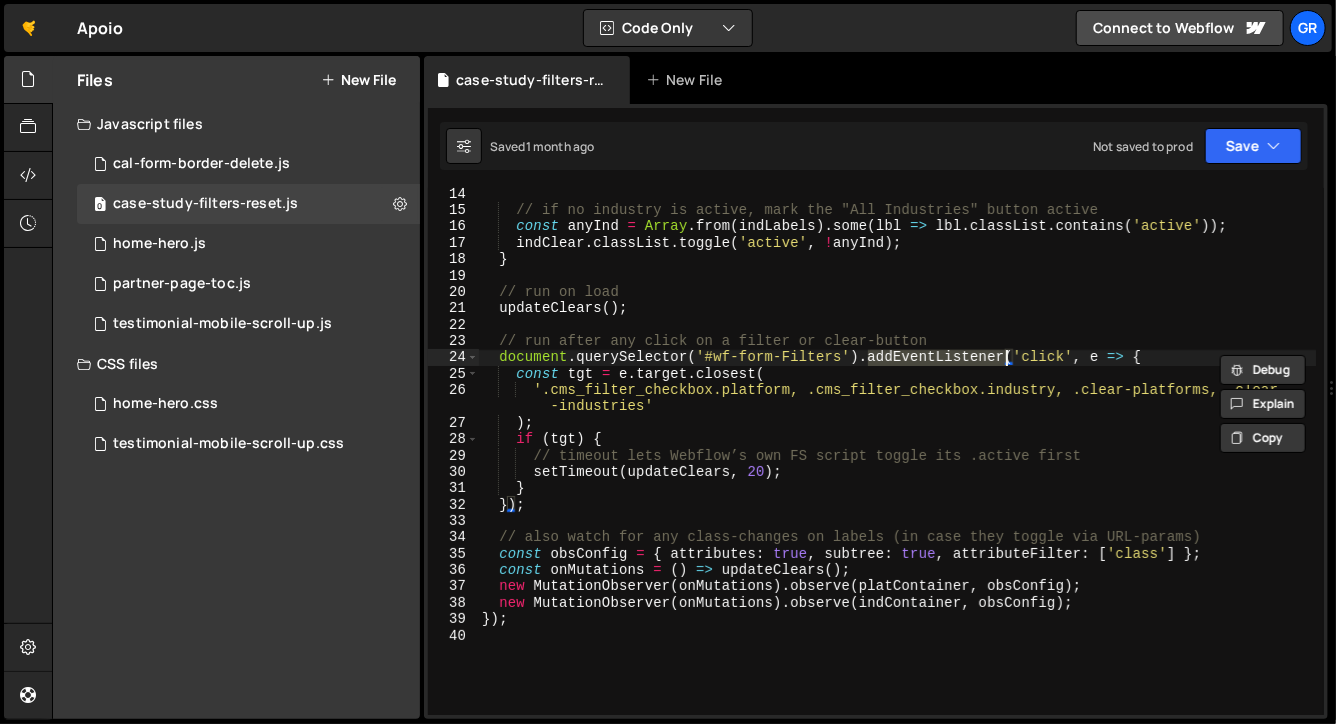 click on "// if no industry is active, mark the "All Industries" button active       const   anyInd   =   Array . from ( indLabels ) . some ( lbl   =>   lbl . classList . contains ( 'active' )) ;       indClear . classList . toggle ( 'active' ,   ! anyInd ) ;    }    // run on load    updateClears ( ) ;    // run after any click on a filter or clear-button    document . querySelector ( '#wf-form-Filters' ) . addEventListener ( 'click' ,   e   =>   {       const   tgt   =   e . target . closest (          '.cms_filter_checkbox.platform, .cms_filter_checkbox.industry, .clear-platforms, .clear          -industries'       ) ;       if   ( tgt )   {          // timeout lets Webflow’s own FS script toggle its .active first          setTimeout ( updateClears ,   20 ) ;       }    }) ;    // also watch for any class-changes on labels (in case they toggle via URL-params)    const   obsConfig   =   {   attributes :   true ,   subtree :   true ,   attributeFilter :   [ 'class' ]   } ;    const   onMutations   =" at bounding box center (897, 466) 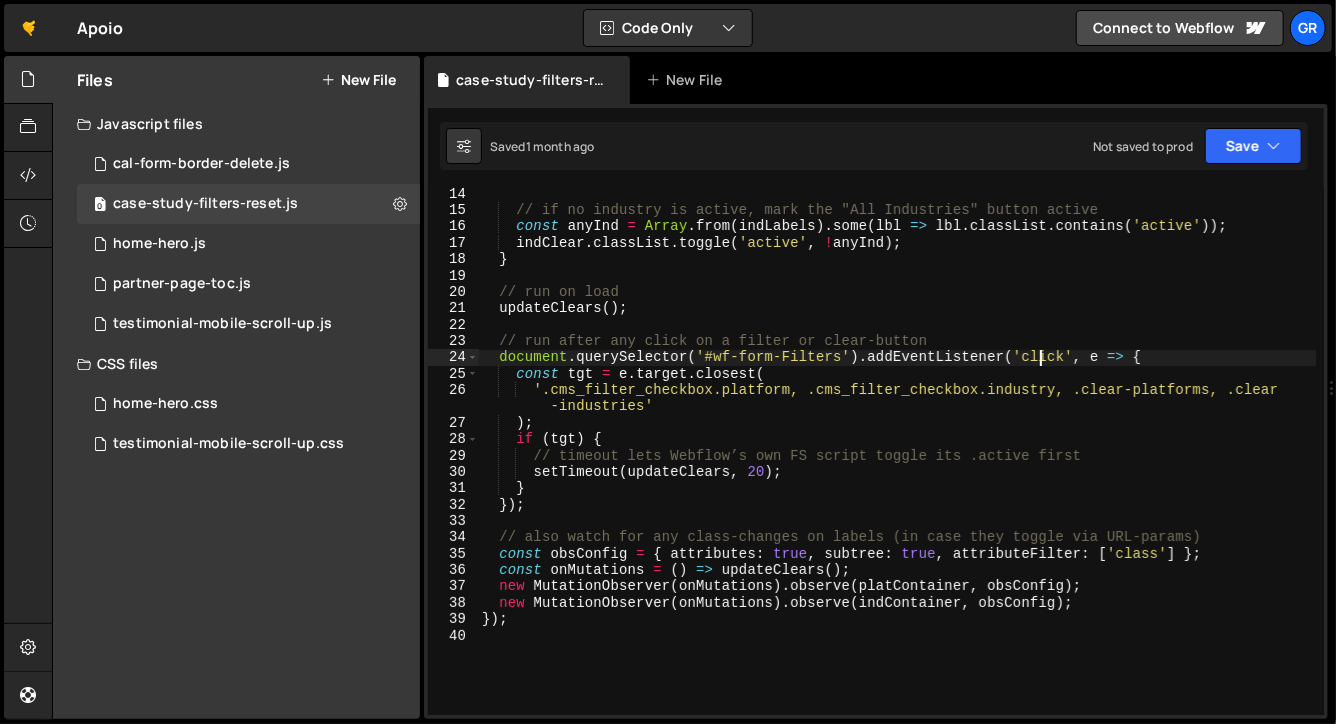 click on "// if no industry is active, mark the "All Industries" button active       const   anyInd   =   Array . from ( indLabels ) . some ( lbl   =>   lbl . classList . contains ( 'active' )) ;       indClear . classList . toggle ( 'active' ,   ! anyInd ) ;    }    // run on load    updateClears ( ) ;    // run after any click on a filter or clear-button    document . querySelector ( '#wf-form-Filters' ) . addEventListener ( 'click' ,   e   =>   {       const   tgt   =   e . target . closest (          '.cms_filter_checkbox.platform, .cms_filter_checkbox.industry, .clear-platforms, .clear          -industries'       ) ;       if   ( tgt )   {          // timeout lets Webflow’s own FS script toggle its .active first          setTimeout ( updateClears ,   20 ) ;       }    }) ;    // also watch for any class-changes on labels (in case they toggle via URL-params)    const   obsConfig   =   {   attributes :   true ,   subtree :   true ,   attributeFilter :   [ 'class' ]   } ;    const   onMutations   =" at bounding box center (897, 466) 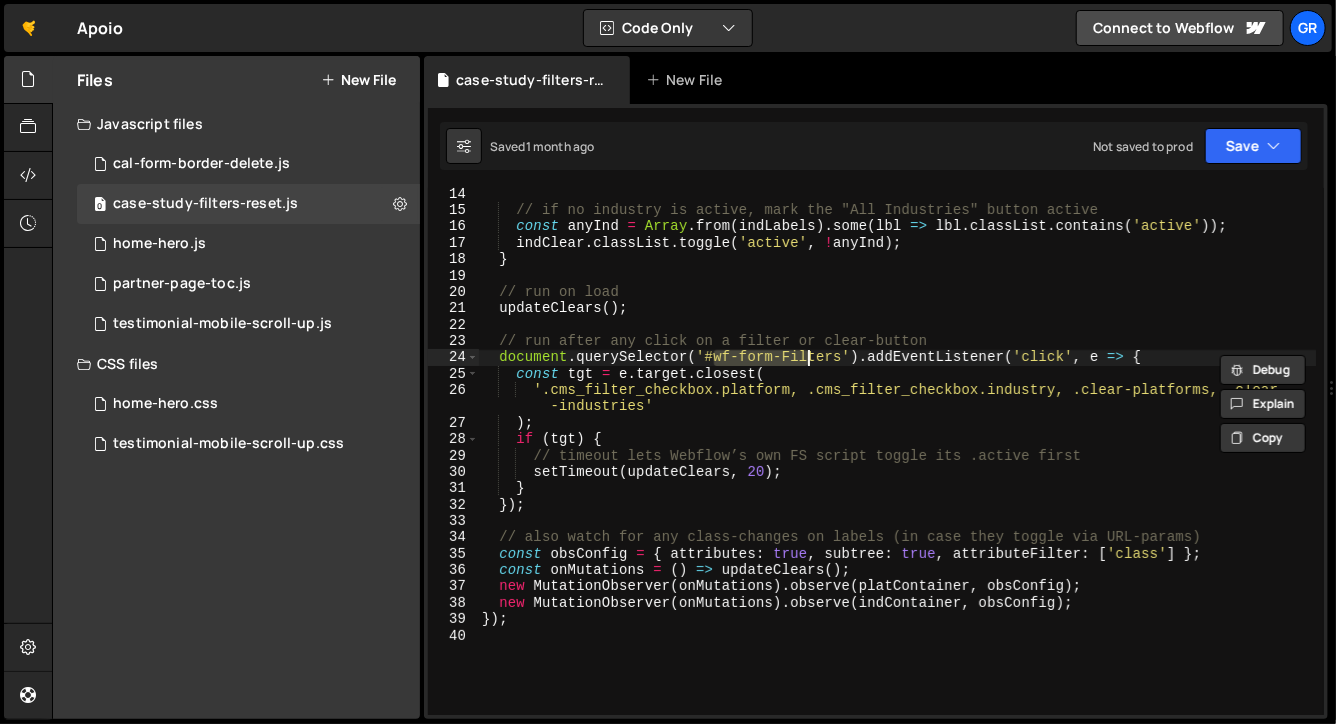 drag, startPoint x: 713, startPoint y: 356, endPoint x: 818, endPoint y: 356, distance: 105 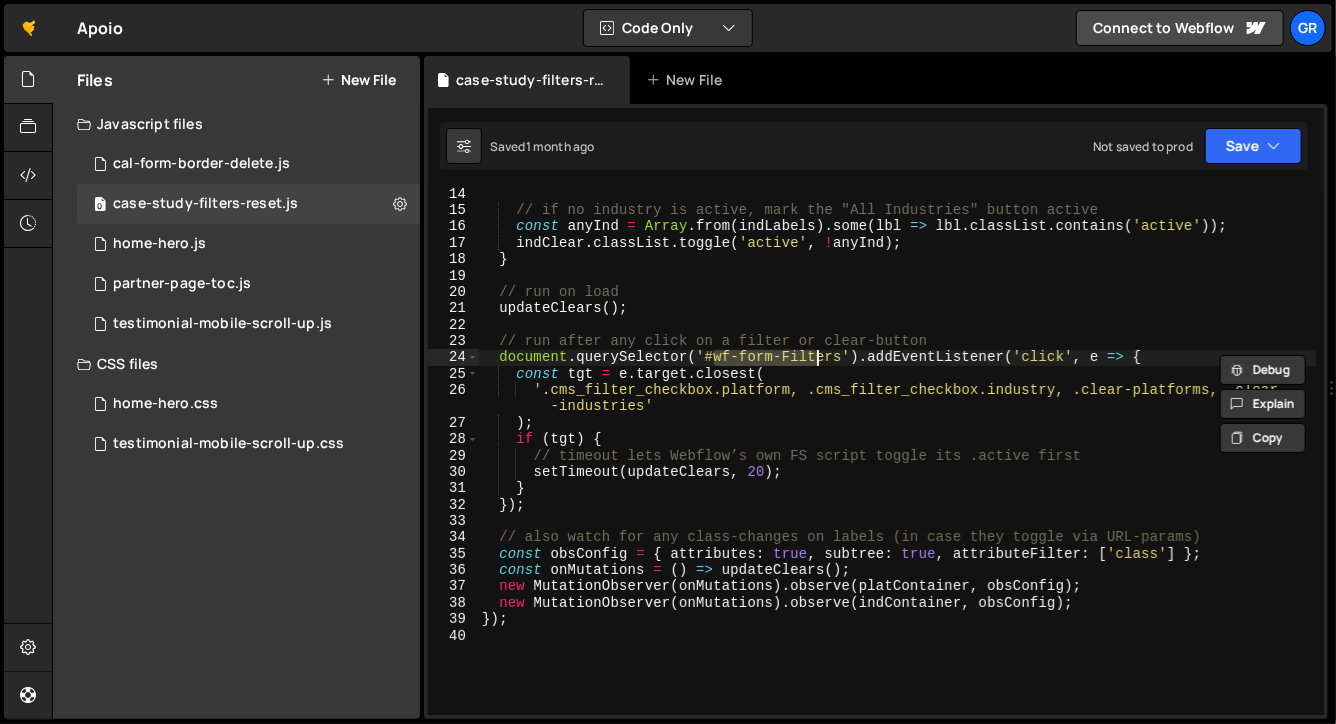 click on "// if no industry is active, mark the "All Industries" button active       const   anyInd   =   Array . from ( indLabels ) . some ( lbl   =>   lbl . classList . contains ( 'active' )) ;       indClear . classList . toggle ( 'active' ,   ! anyInd ) ;    }    // run on load    updateClears ( ) ;    // run after any click on a filter or clear-button    document . querySelector ( '#wf-form-Filters' ) . addEventListener ( 'click' ,   e   =>   {       const   tgt   =   e . target . closest (          '.cms_filter_checkbox.platform, .cms_filter_checkbox.industry, .clear-platforms, .clear          -industries'       ) ;       if   ( tgt )   {          // timeout lets Webflow’s own FS script toggle its .active first          setTimeout ( updateClears ,   20 ) ;       }    }) ;    // also watch for any class-changes on labels (in case they toggle via URL-params)    const   obsConfig   =   {   attributes :   true ,   subtree :   true ,   attributeFilter :   [ 'class' ]   } ;    const   onMutations   =" at bounding box center [897, 466] 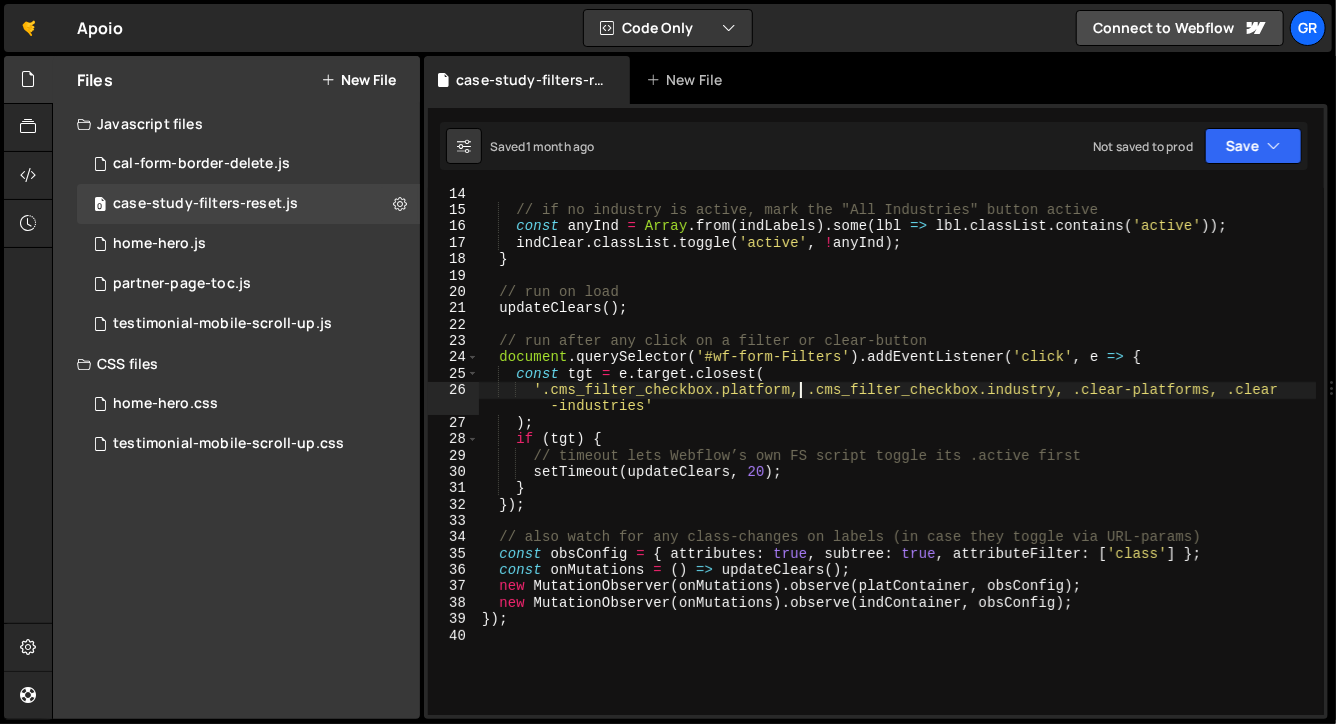 click on "// if no industry is active, mark the "All Industries" button active       const   anyInd   =   Array . from ( indLabels ) . some ( lbl   =>   lbl . classList . contains ( 'active' )) ;       indClear . classList . toggle ( 'active' ,   ! anyInd ) ;    }    // run on load    updateClears ( ) ;    // run after any click on a filter or clear-button    document . querySelector ( '#wf-form-Filters' ) . addEventListener ( 'click' ,   e   =>   {       const   tgt   =   e . target . closest (          '.cms_filter_checkbox.platform, .cms_filter_checkbox.industry, .clear-platforms, .clear          -industries'       ) ;       if   ( tgt )   {          // timeout lets Webflow’s own FS script toggle its .active first          setTimeout ( updateClears ,   20 ) ;       }    }) ;    // also watch for any class-changes on labels (in case they toggle via URL-params)    const   obsConfig   =   {   attributes :   true ,   subtree :   true ,   attributeFilter :   [ 'class' ]   } ;    const   onMutations   =" at bounding box center (897, 466) 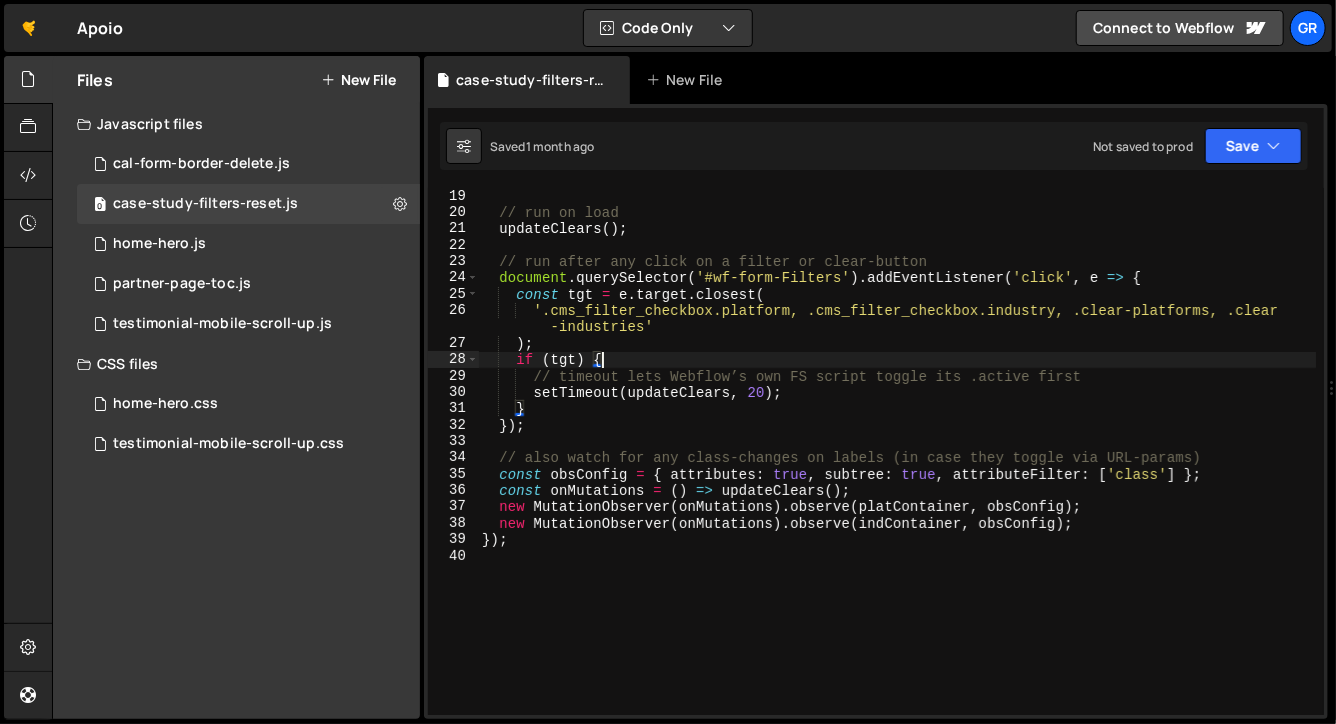 scroll, scrollTop: 317, scrollLeft: 0, axis: vertical 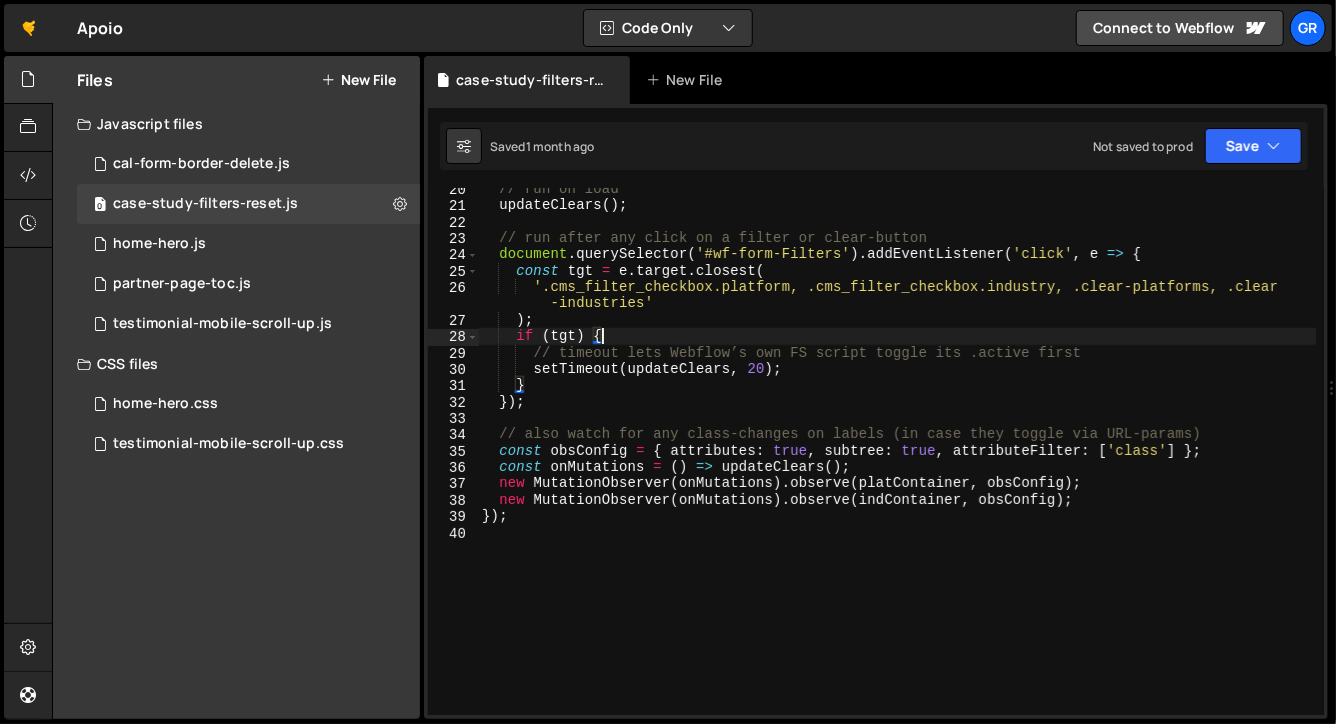 click on "// run on load    updateClears ( ) ;    // run after any click on a filter or clear-button    document . querySelector ( '#wf-form-Filters' ) . addEventListener ( 'click' ,   e   =>   {       const   tgt   =   e . target . closest (          '.cms_filter_checkbox.platform, .cms_filter_checkbox.industry, .clear-platforms, .clear          -industries'       ) ;       if   ( tgt )   {          // timeout lets Webflow’s own FS script toggle its .active first          setTimeout ( updateClears ,   20 ) ;       }    }) ;    // also watch for any class-changes on labels (in case they toggle via URL-params)    const   obsConfig   =   {   attributes :   true ,   subtree :   true ,   attributeFilter :   [ 'class' ]   } ;    const   onMutations   =   ( )   =>   updateClears ( ) ;    new   MutationObserver ( onMutations ) . observe ( platContainer ,   obsConfig ) ;    new   MutationObserver ( onMutations ) . observe ( indContainer ,   obsConfig ) ; }) ;" at bounding box center [897, 461] 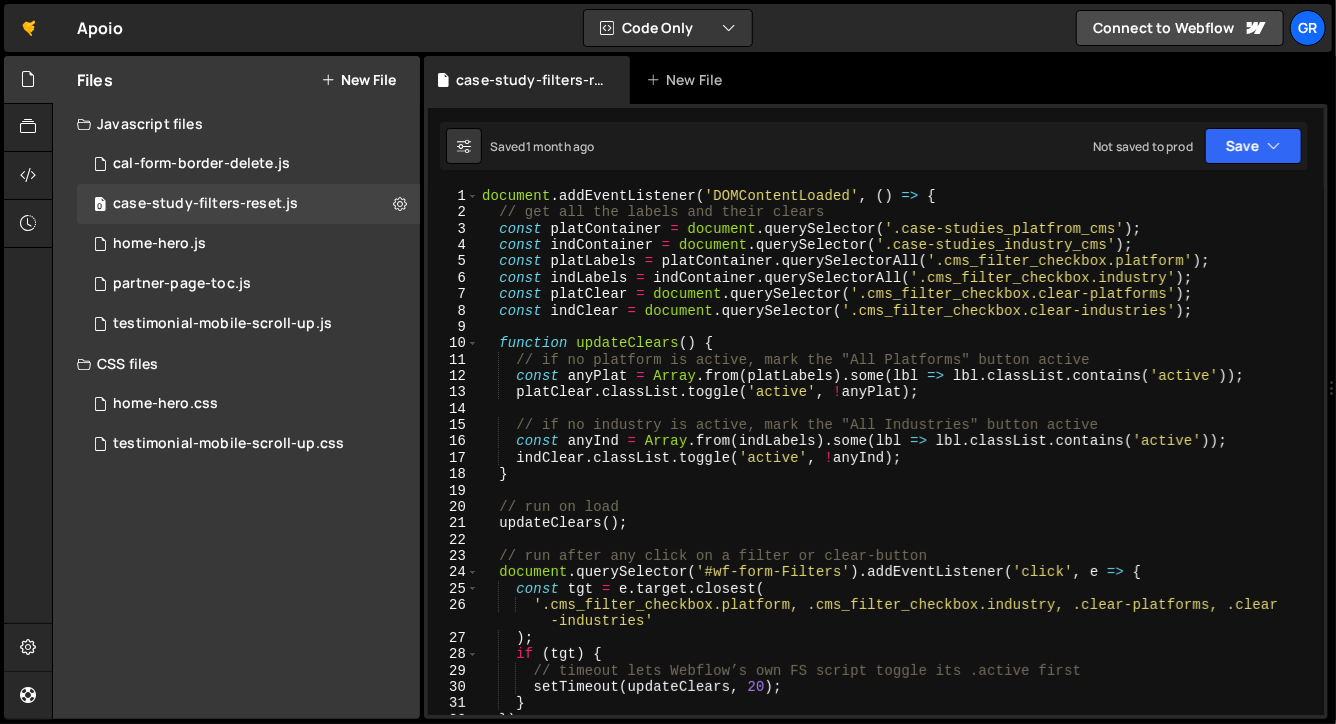 scroll, scrollTop: 0, scrollLeft: 0, axis: both 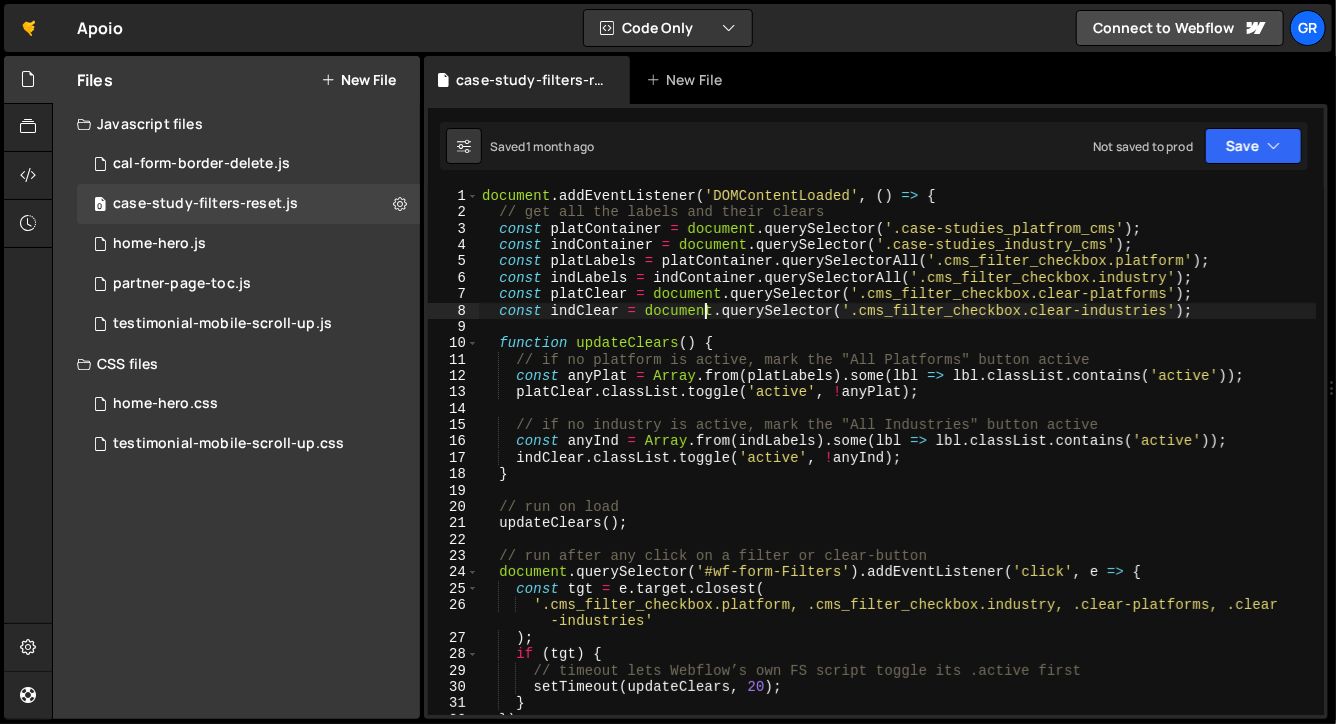 click on "document . addEventListener ( 'DOMContentLoaded' ,   ( )   =>   {    // get all the labels and their clears    const   platContainer   =   document . querySelector ( '.case-studies_platfrom_cms' ) ;    const   indContainer   =   document . querySelector ( '.case-studies_industry_cms' ) ;    const   platLabels   =   platContainer . querySelectorAll ( '.cms_filter_checkbox.platform' ) ;    const   indLabels   =   indContainer . querySelectorAll ( '.cms_filter_checkbox.industry' ) ;    const   platClear   =   document . querySelector ( '.cms_filter_checkbox.clear-platforms' ) ;    const   indClear   =   document . querySelector ( '.cms_filter_checkbox.clear-industries' ) ;    function   updateClears ( )   {       // if no platform is active, mark the "All Platforms" button active       const   anyPlat   =   Array . from ( platLabels ) . some ( lbl   =>   lbl . classList . contains ( 'active' )) ;       platClear . classList . toggle ( 'active' ,   ! anyPlat ) ;             const   anyInd   =   Array . from ( ) ." at bounding box center (897, 468) 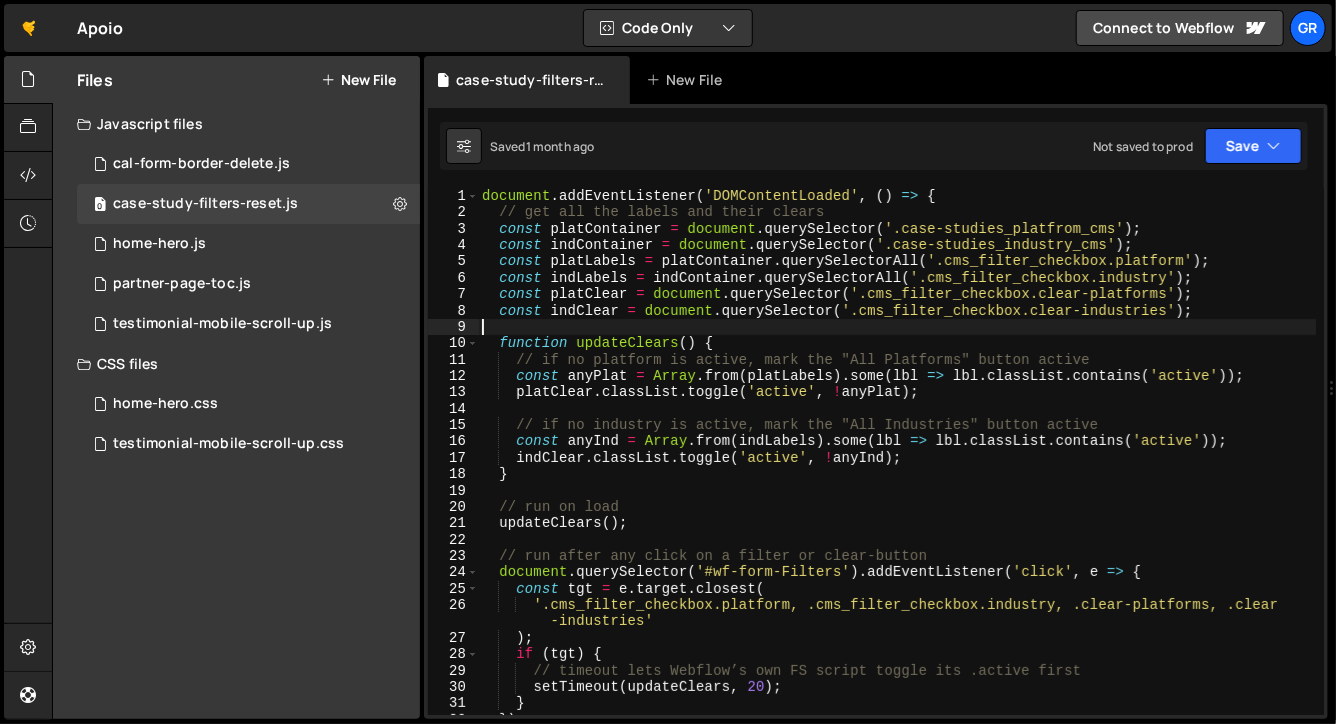 click on "document . addEventListener ( 'DOMContentLoaded' ,   ( )   =>   {    // get all the labels and their clears    const   platContainer   =   document . querySelector ( '.case-studies_platfrom_cms' ) ;    const   indContainer   =   document . querySelector ( '.case-studies_industry_cms' ) ;    const   platLabels   =   platContainer . querySelectorAll ( '.cms_filter_checkbox.platform' ) ;    const   indLabels   =   indContainer . querySelectorAll ( '.cms_filter_checkbox.industry' ) ;    const   platClear   =   document . querySelector ( '.cms_filter_checkbox.clear-platforms' ) ;    const   indClear   =   document . querySelector ( '.cms_filter_checkbox.clear-industries' ) ;    function   updateClears ( )   {       // if no platform is active, mark the "All Platforms" button active       const   anyPlat   =   Array . from ( platLabels ) . some ( lbl   =>   lbl . classList . contains ( 'active' )) ;       platClear . classList . toggle ( 'active' ,   ! anyPlat ) ;             const   anyInd   =   Array . from ( ) ." at bounding box center (897, 468) 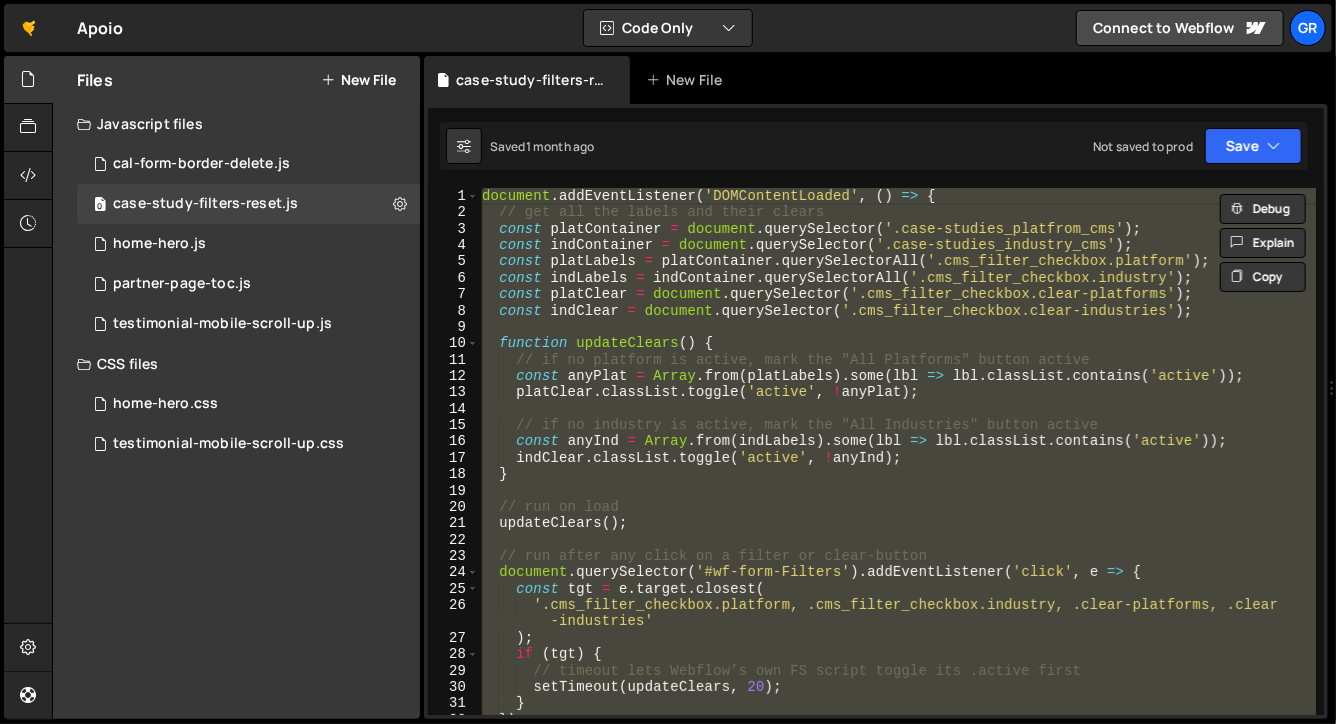 click on "document . addEventListener ( 'DOMContentLoaded' ,   ( )   =>   {    // get all the labels and their clears    const   platContainer   =   document . querySelector ( '.case-studies_platfrom_cms' ) ;    const   indContainer   =   document . querySelector ( '.case-studies_industry_cms' ) ;    const   platLabels   =   platContainer . querySelectorAll ( '.cms_filter_checkbox.platform' ) ;    const   indLabels   =   indContainer . querySelectorAll ( '.cms_filter_checkbox.industry' ) ;    const   platClear   =   document . querySelector ( '.cms_filter_checkbox.clear-platforms' ) ;    const   indClear   =   document . querySelector ( '.cms_filter_checkbox.clear-industries' ) ;    function   updateClears ( )   {       // if no platform is active, mark the "All Platforms" button active       const   anyPlat   =   Array . from ( platLabels ) . some ( lbl   =>   lbl . classList . contains ( 'active' )) ;       platClear . classList . toggle ( 'active' ,   ! anyPlat ) ;             const   anyInd   =   Array . from ( ) ." at bounding box center (897, 451) 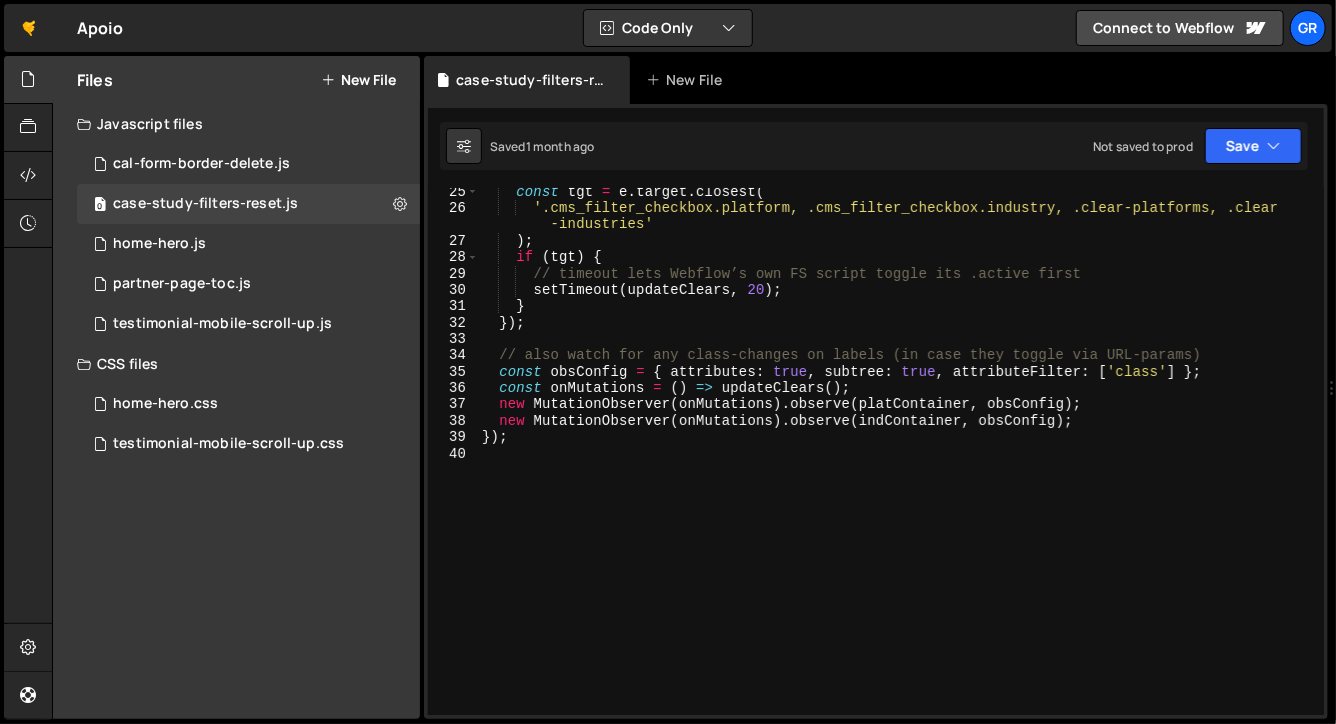 scroll, scrollTop: 0, scrollLeft: 0, axis: both 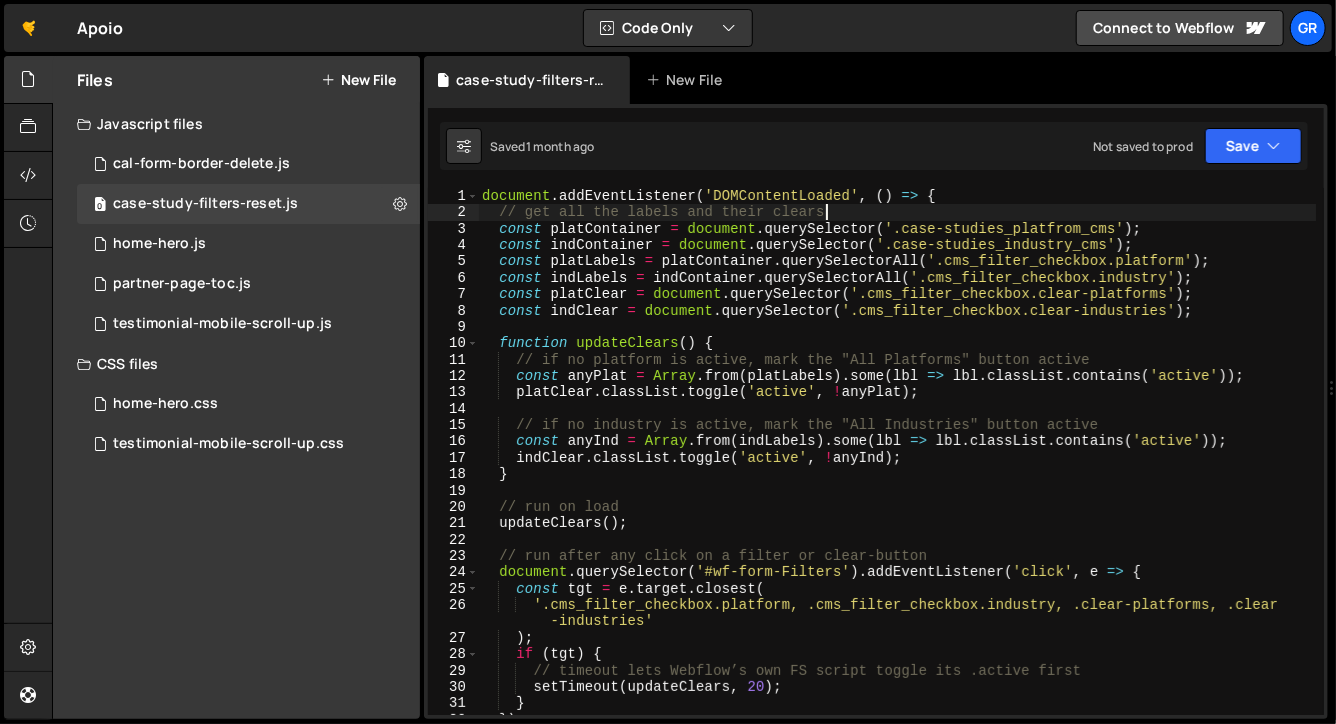 click on "🤙
Apoio
⚠️ Code is being edited in another browser
Code Only
Code Only
Code + Tools
Tools Only
Connect to Webflow" at bounding box center (668, 28) 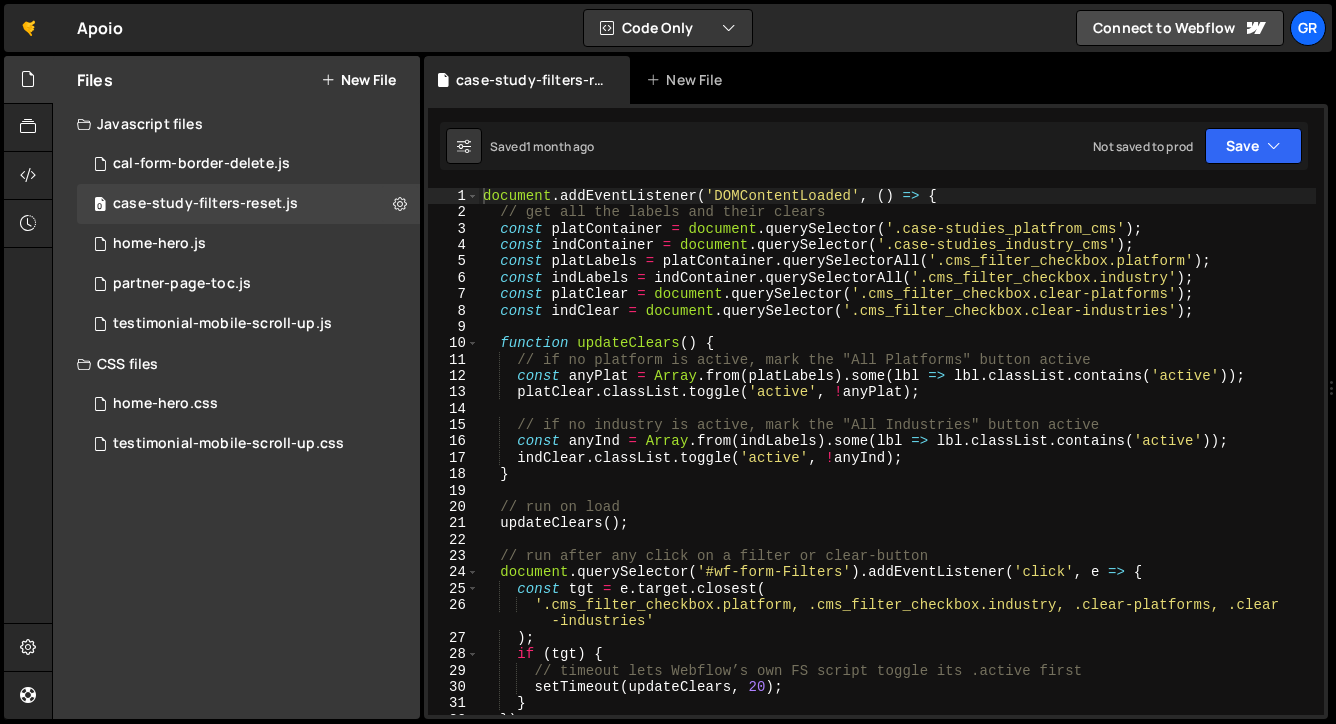 scroll, scrollTop: 0, scrollLeft: 0, axis: both 